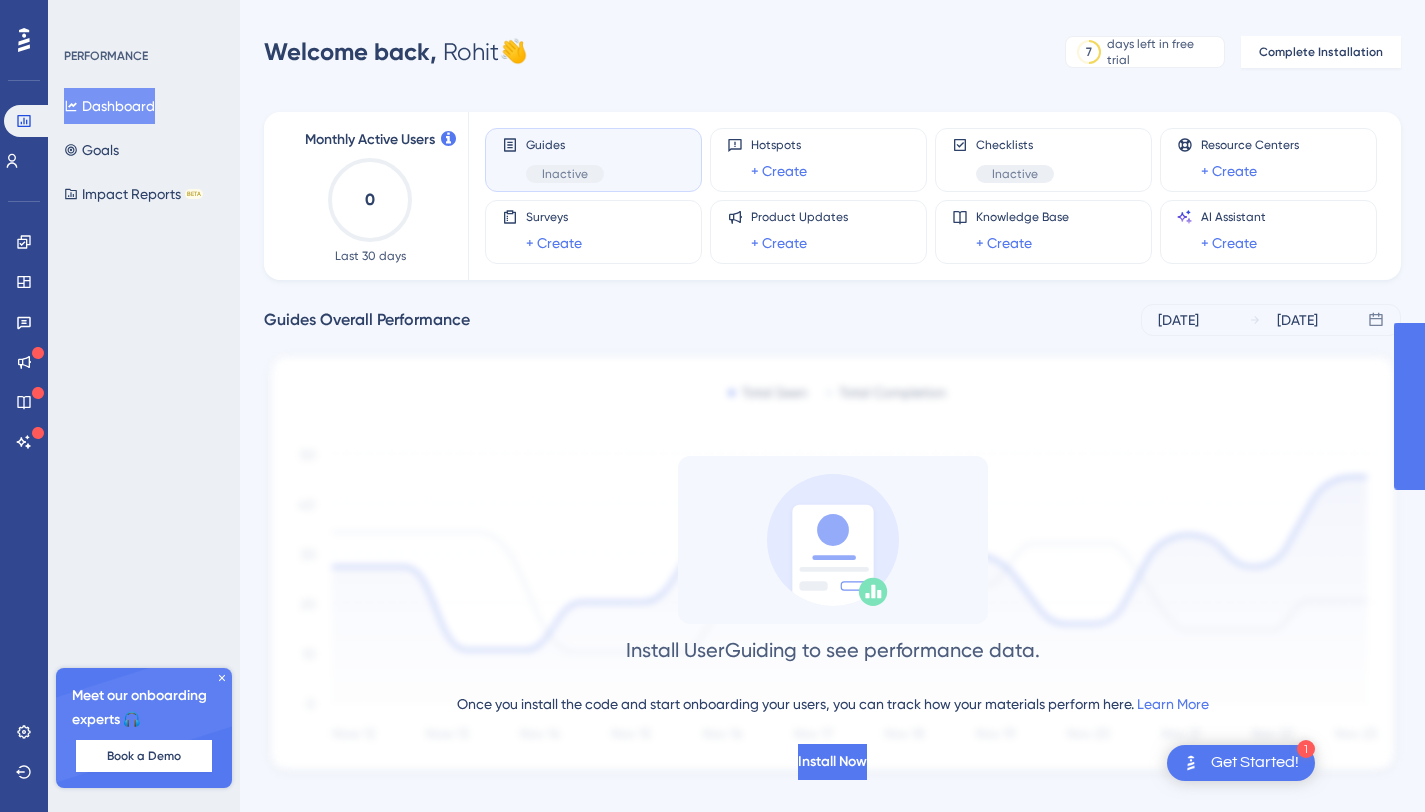 scroll, scrollTop: 0, scrollLeft: 0, axis: both 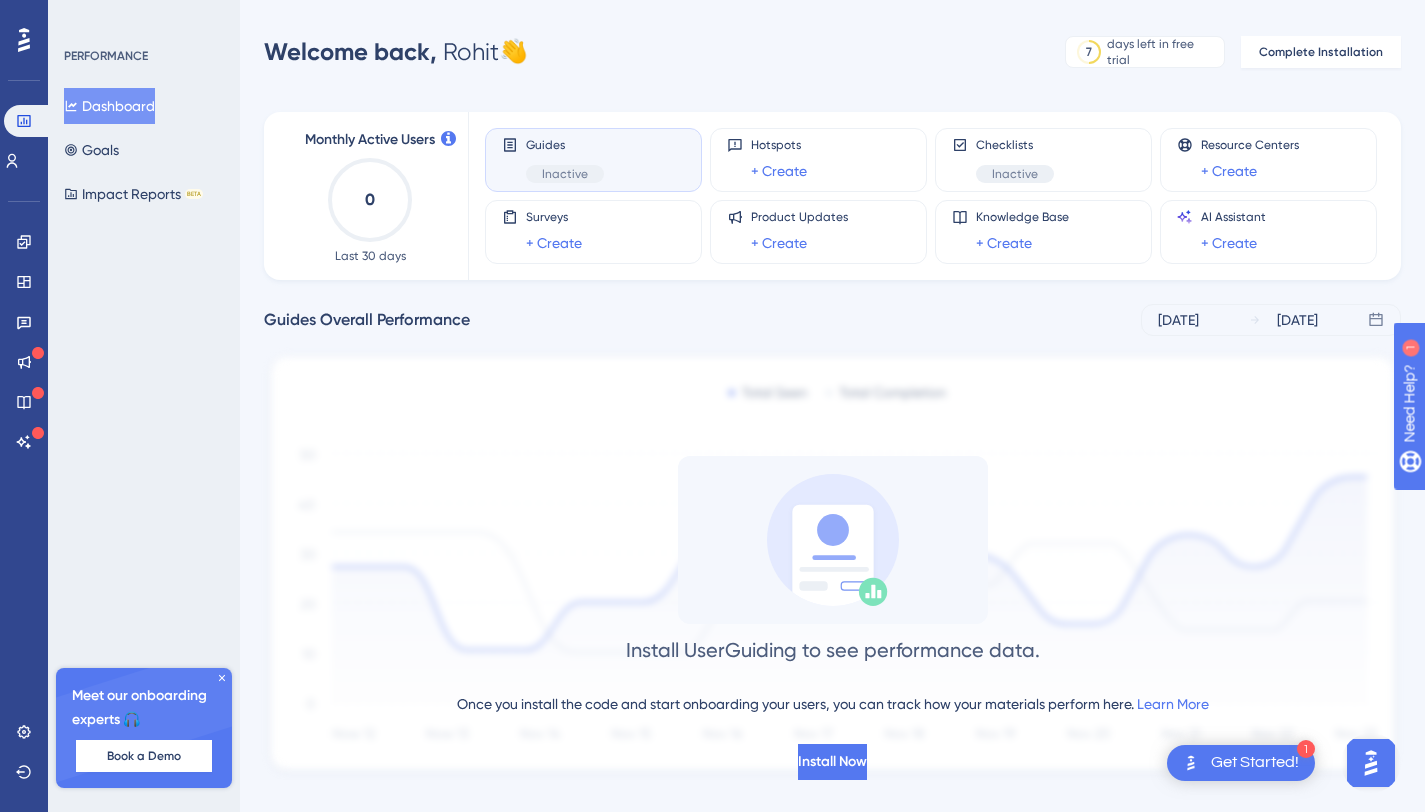 click 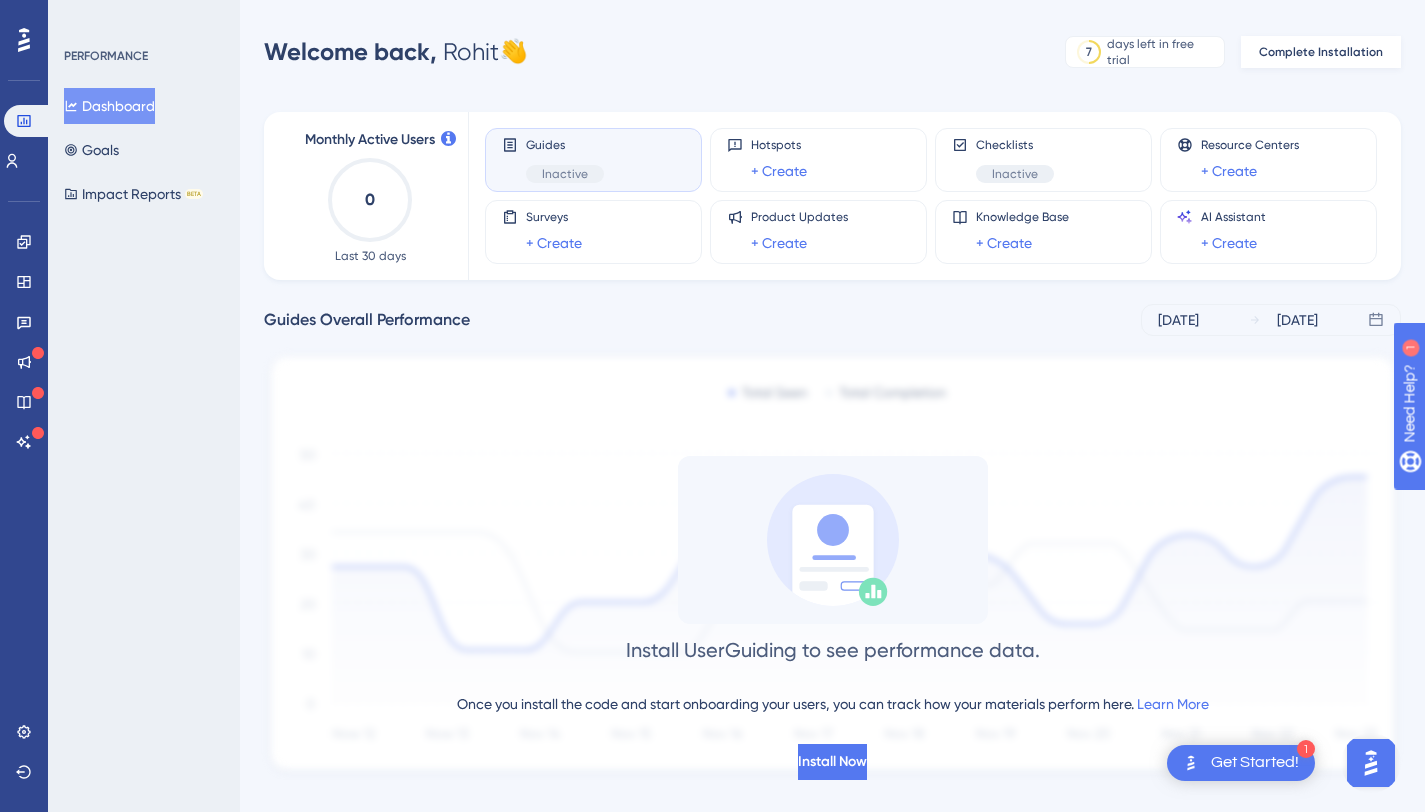 click on "Complete Installation" at bounding box center (1321, 52) 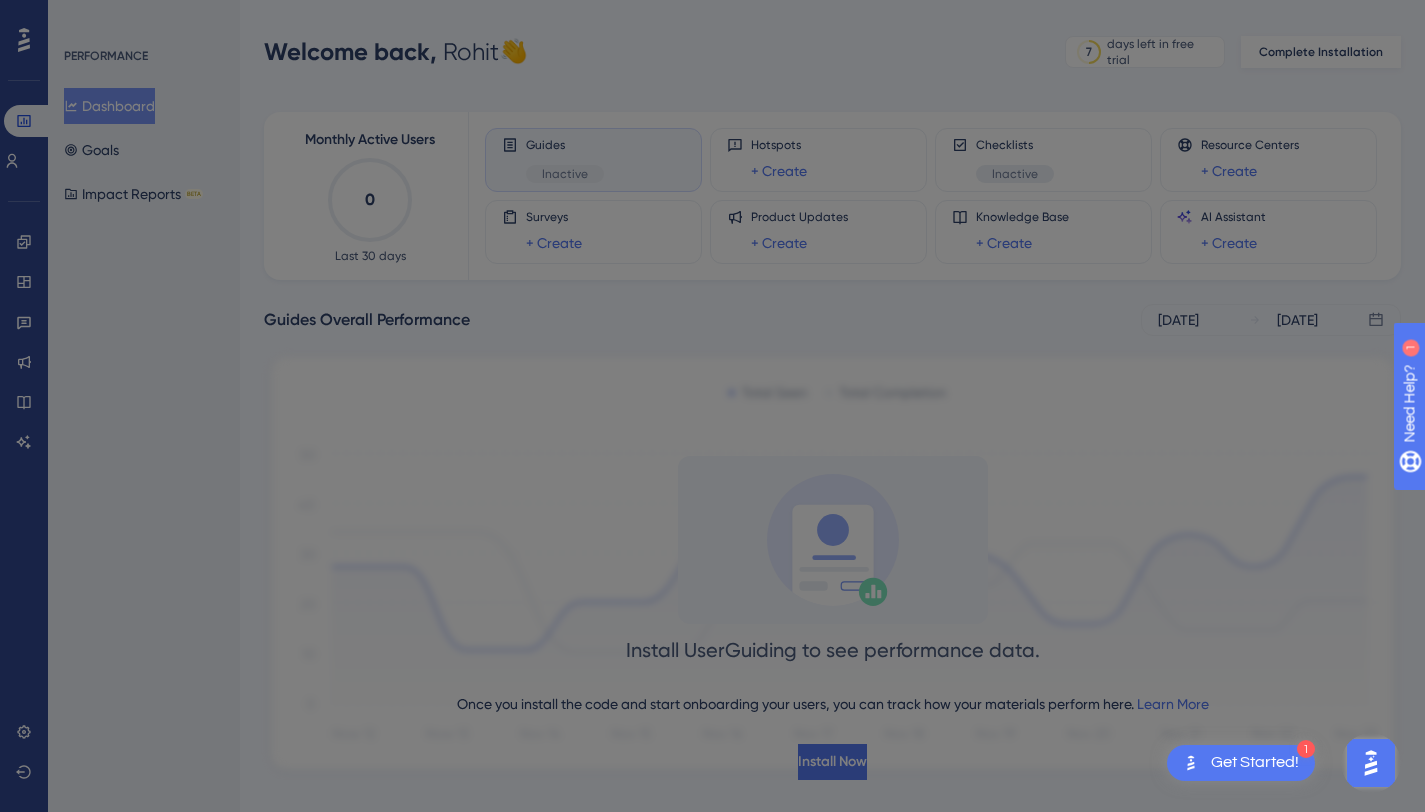 scroll, scrollTop: 0, scrollLeft: 0, axis: both 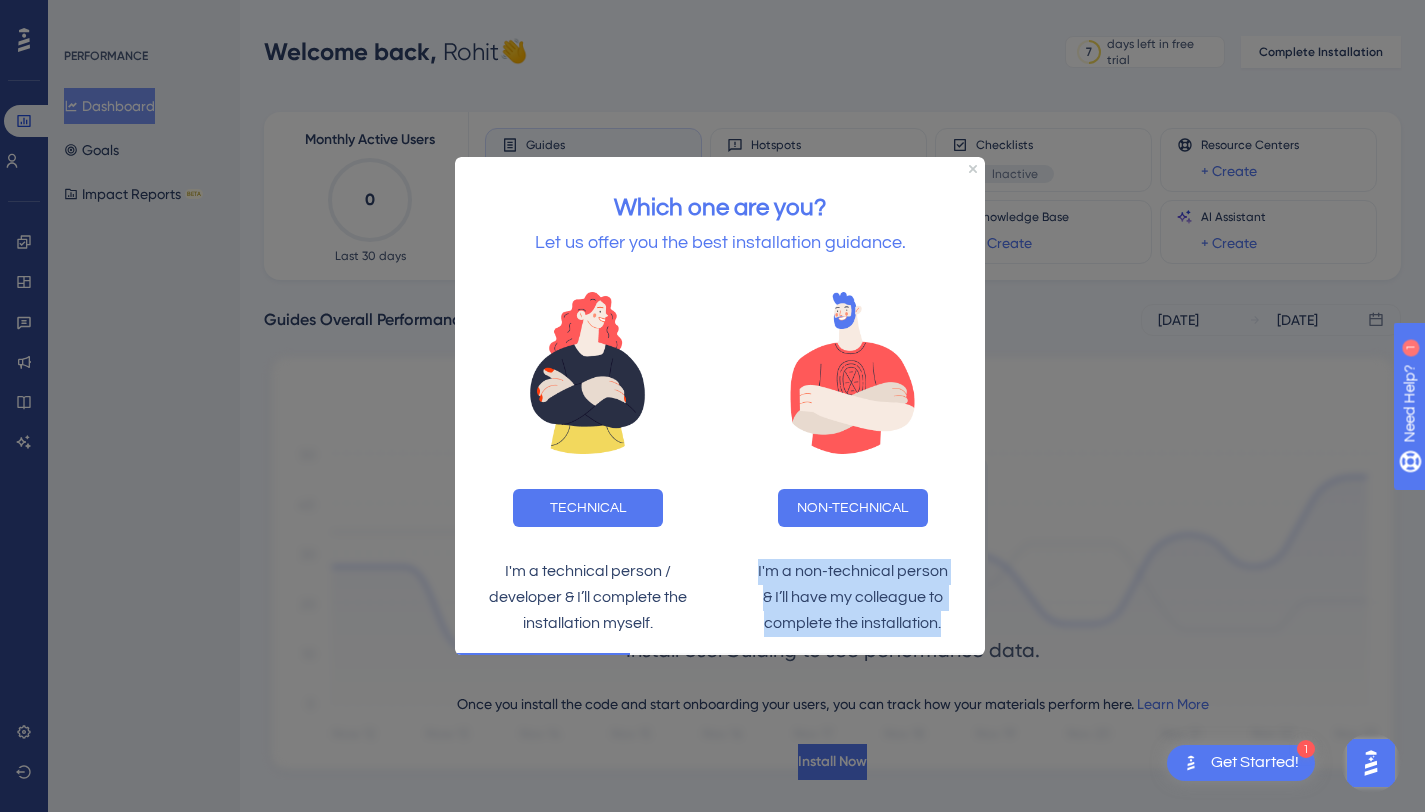 drag, startPoint x: 758, startPoint y: 571, endPoint x: 942, endPoint y: 614, distance: 188.95767 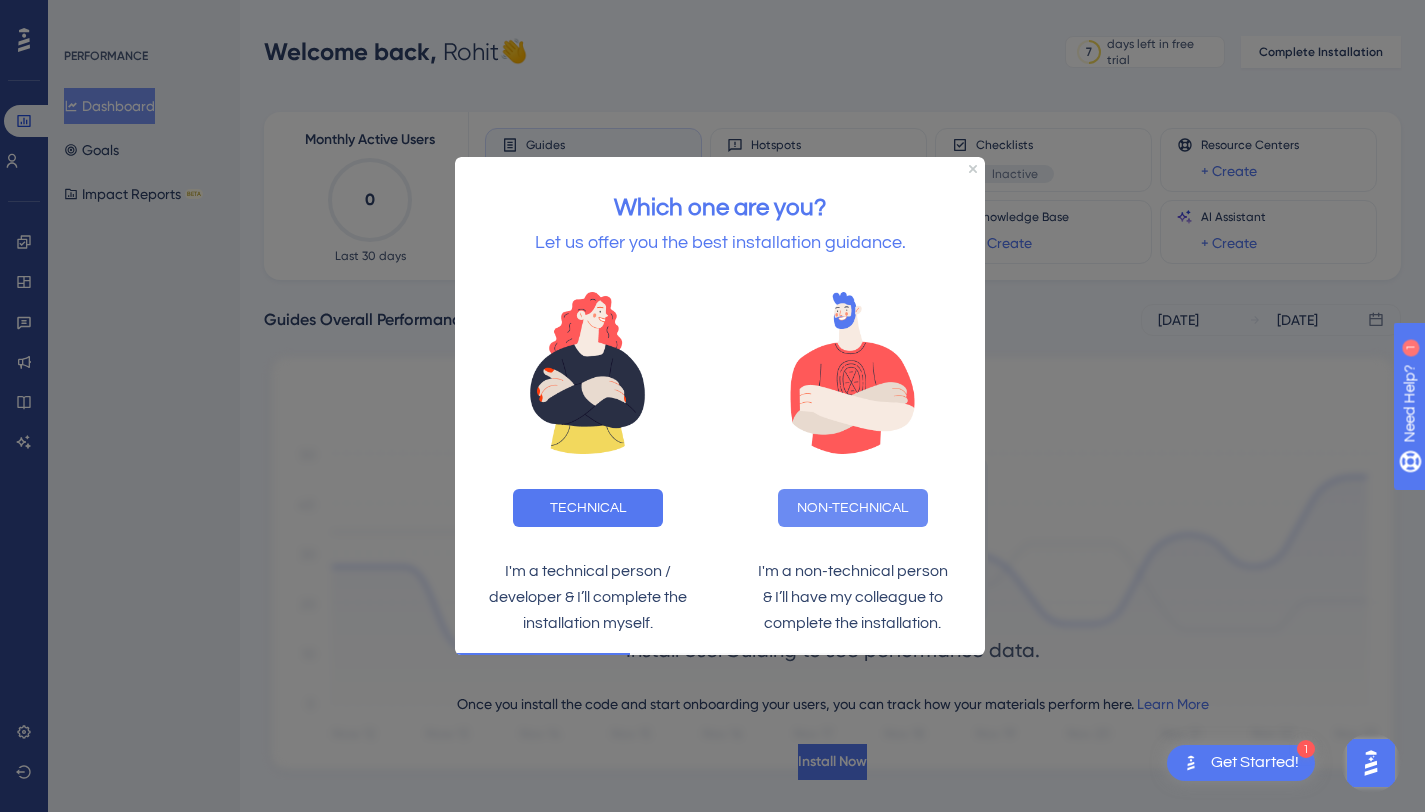 click on "NON-TECHNICAL" at bounding box center (853, 507) 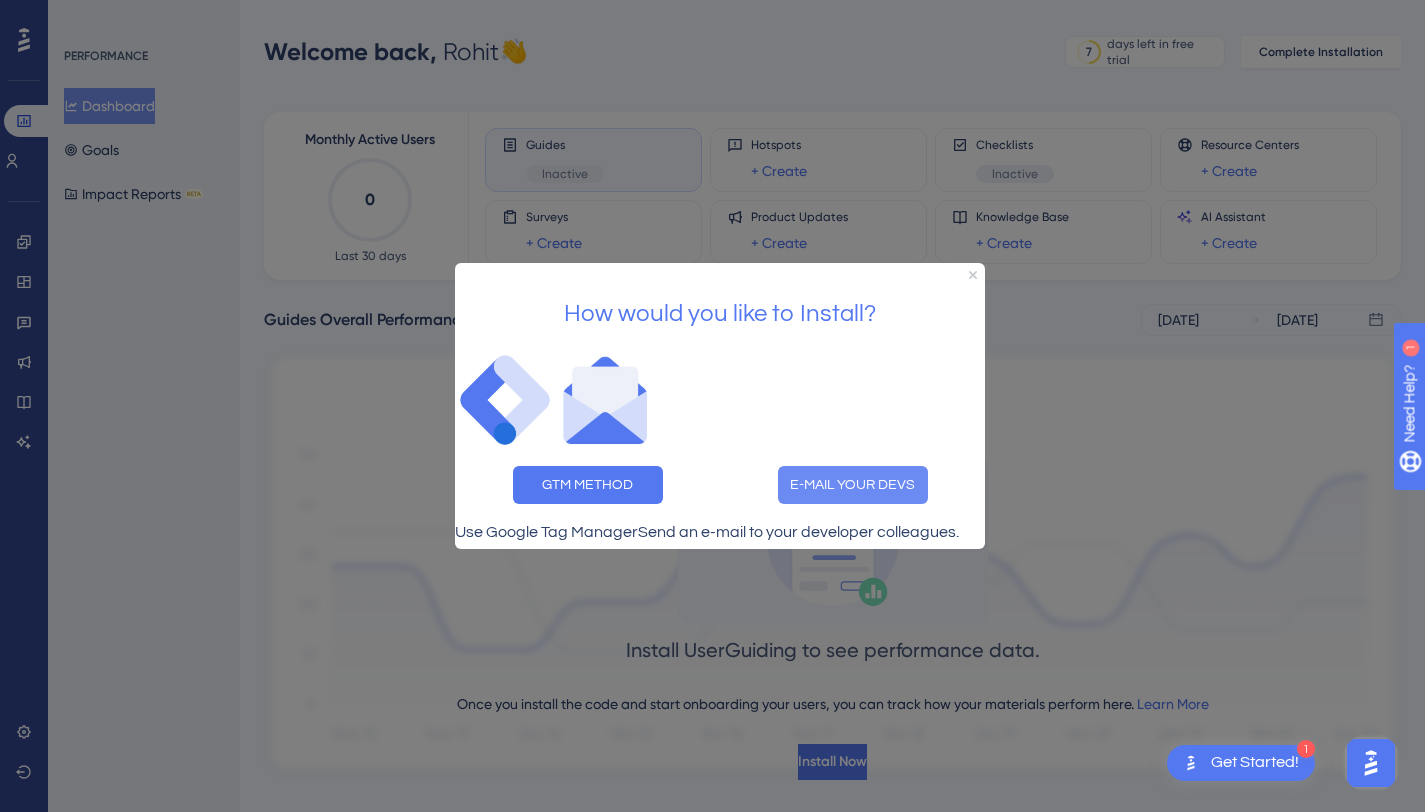 click on "E-MAIL YOUR DEVS" at bounding box center [853, 485] 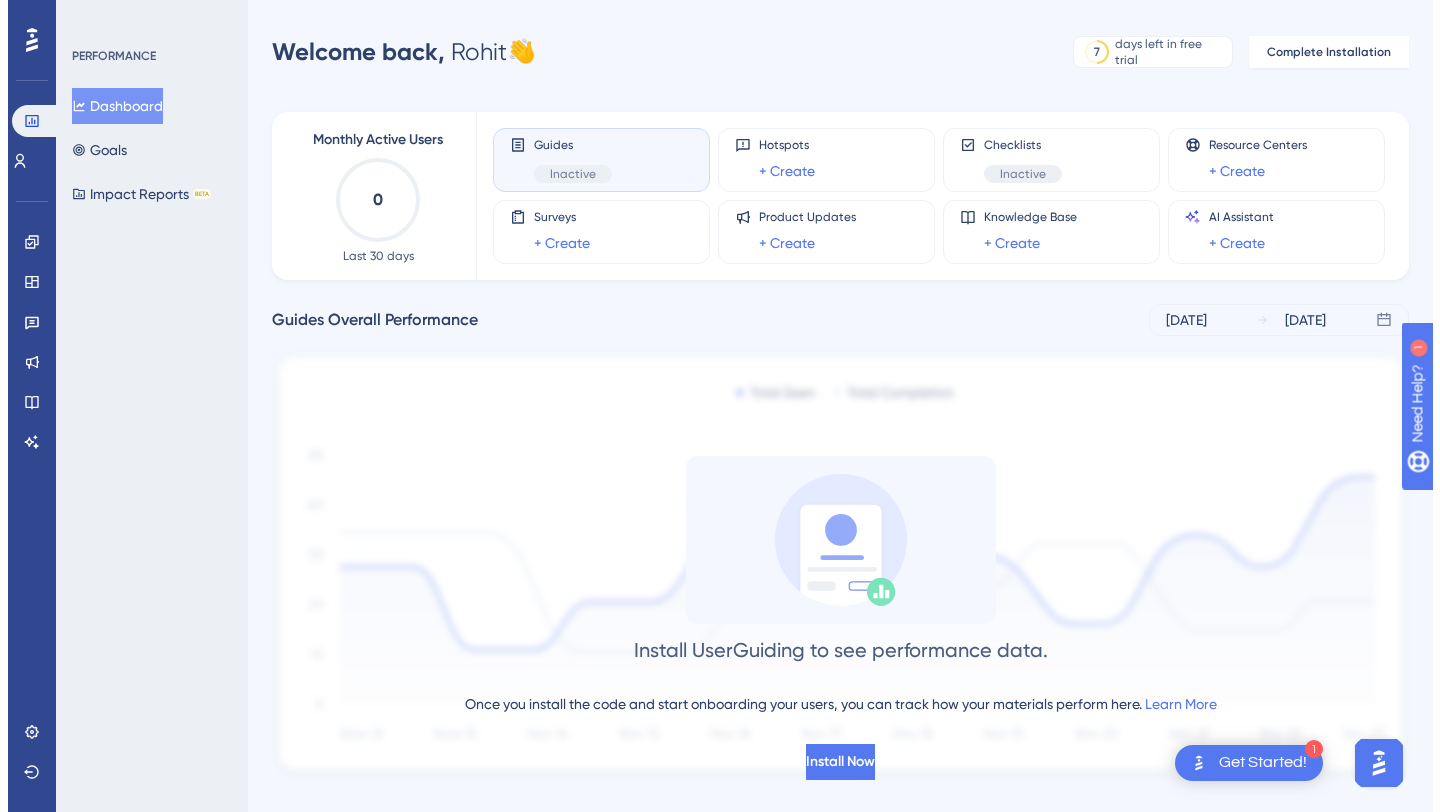scroll, scrollTop: 0, scrollLeft: 0, axis: both 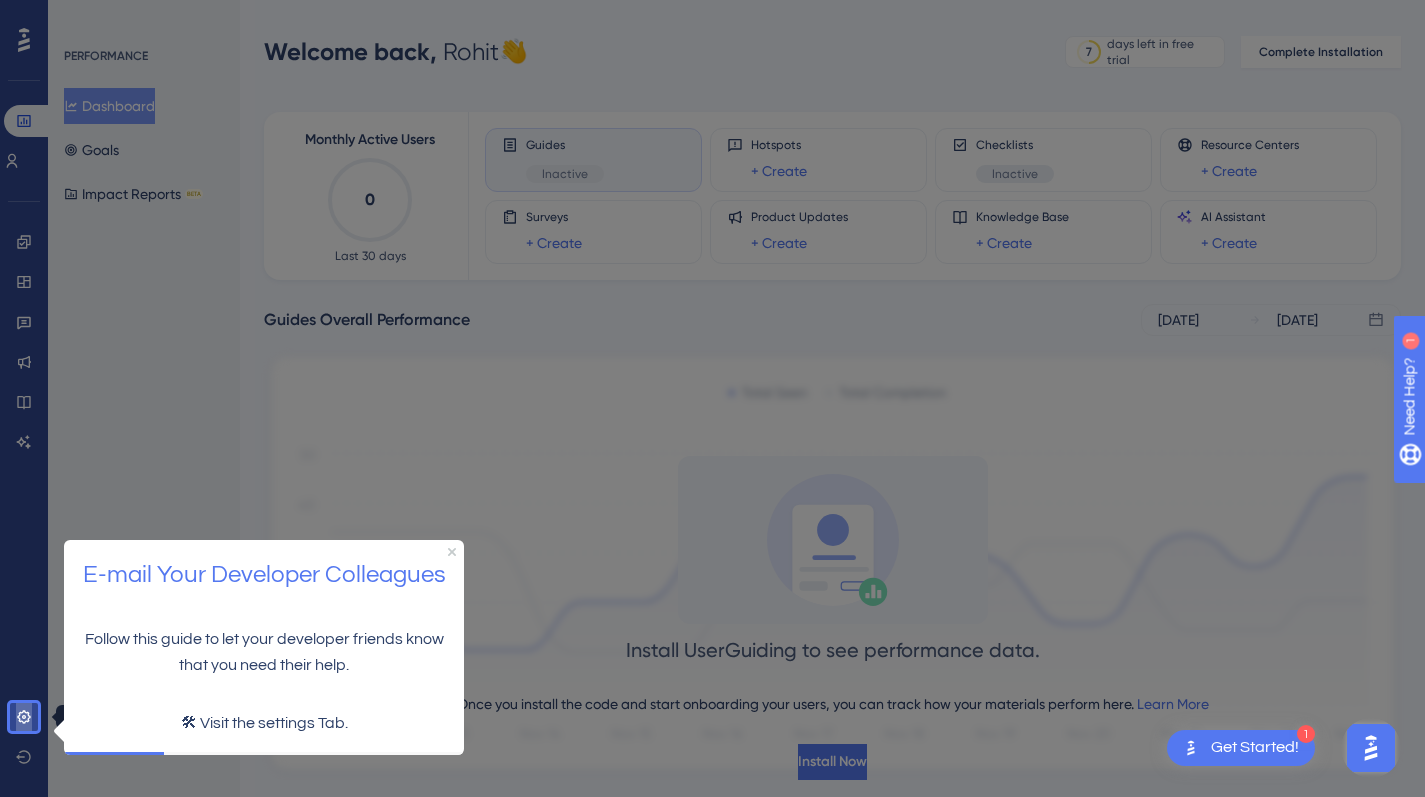 click 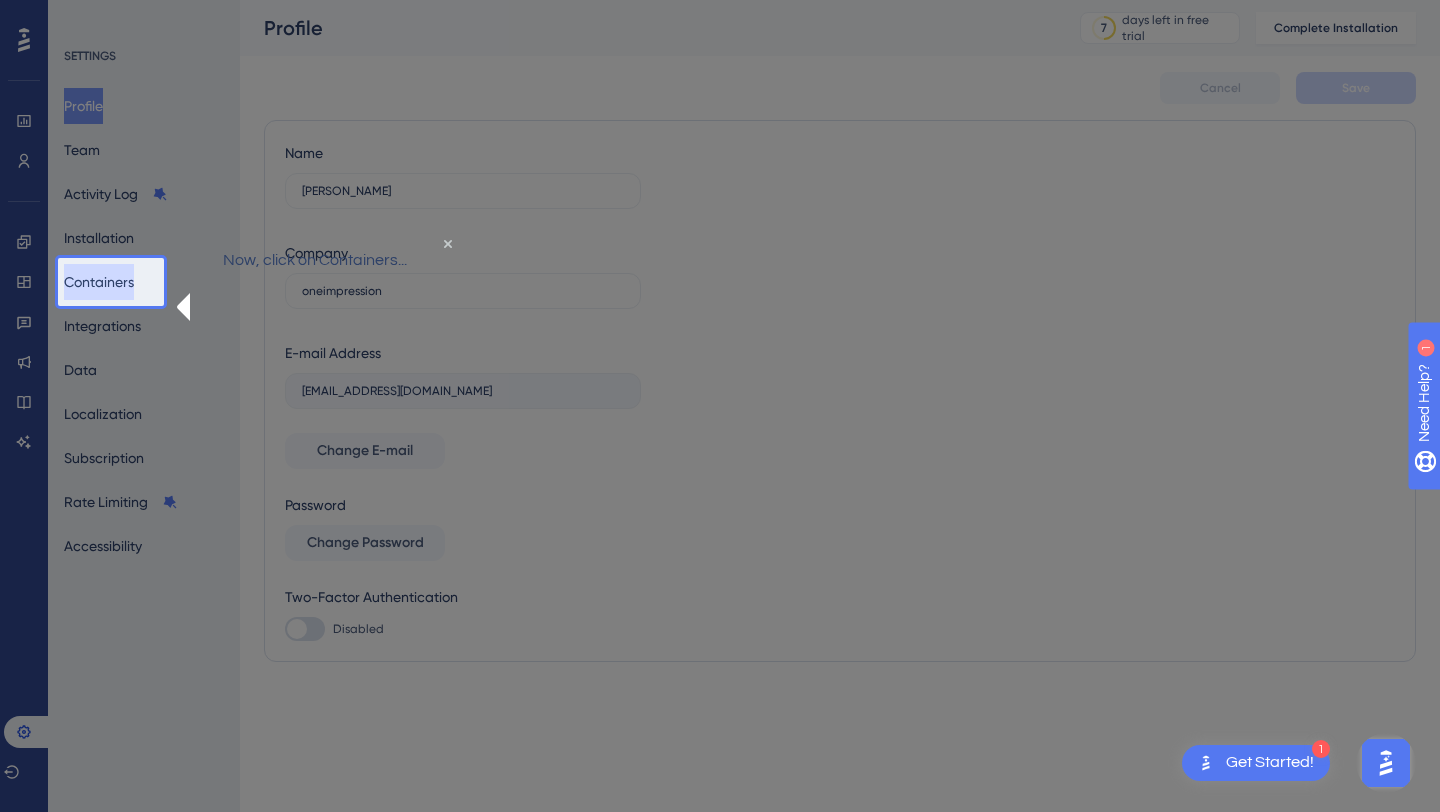 click on "Containers" at bounding box center [99, 282] 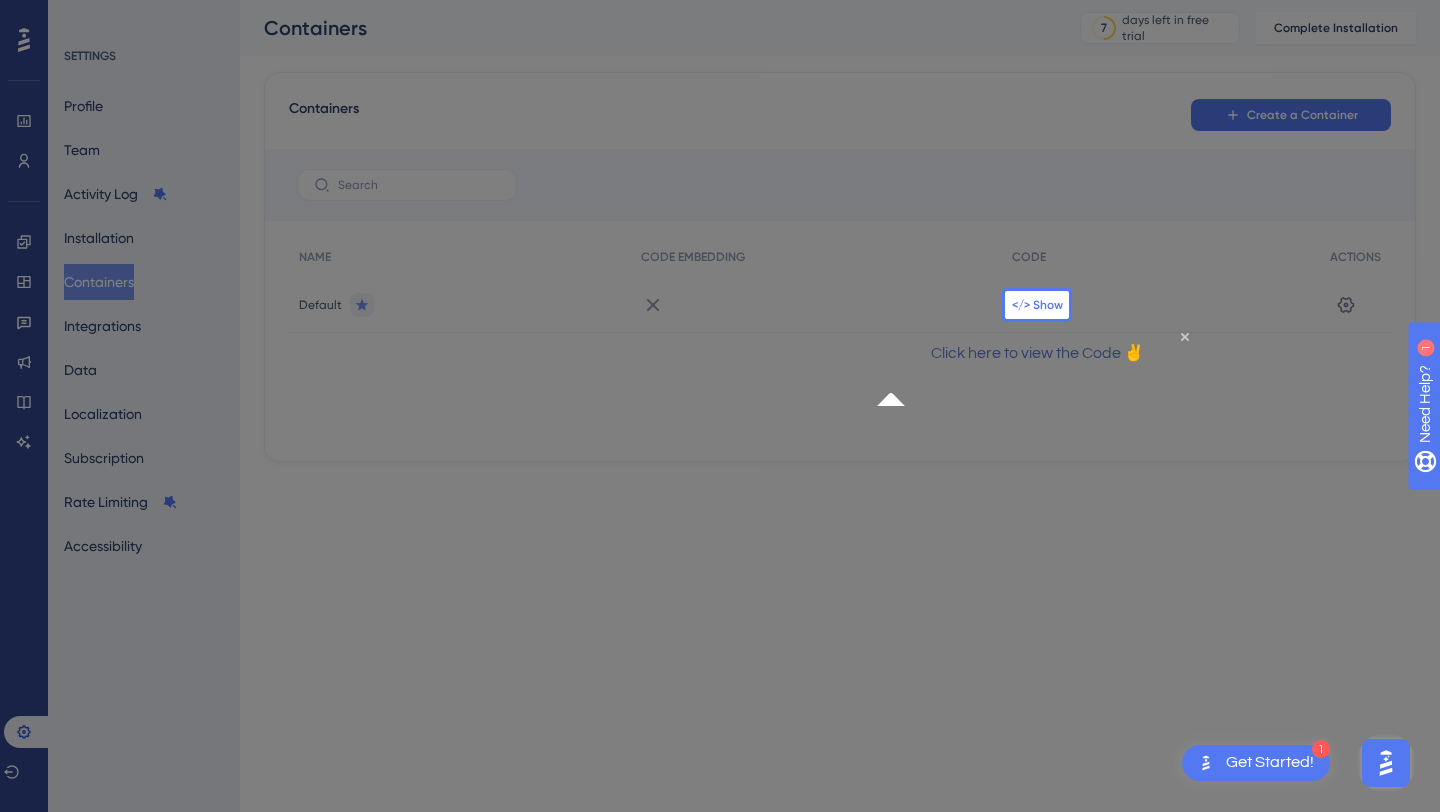 click on "</> Show" at bounding box center [1037, 305] 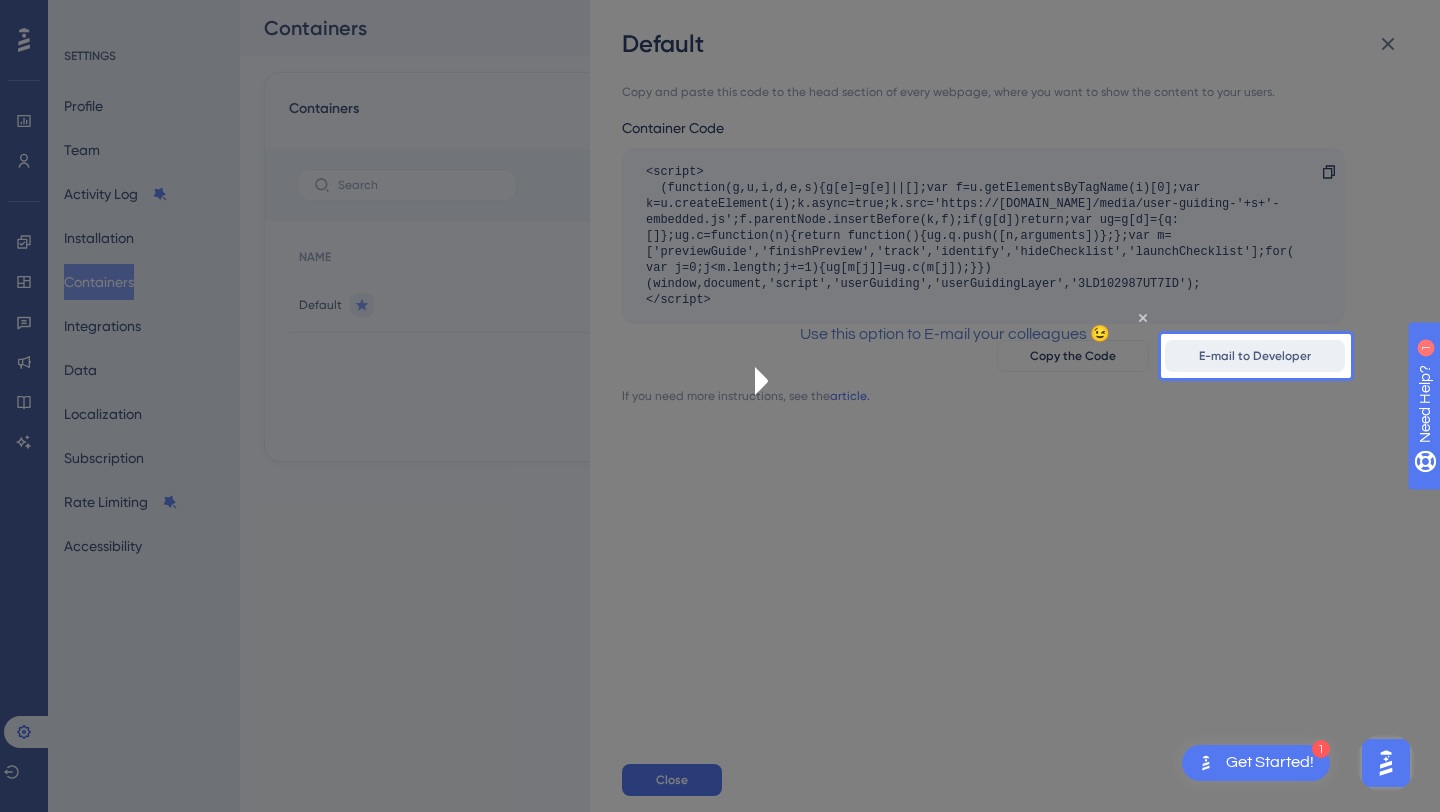 click on "E-mail to Developer" at bounding box center [1255, 356] 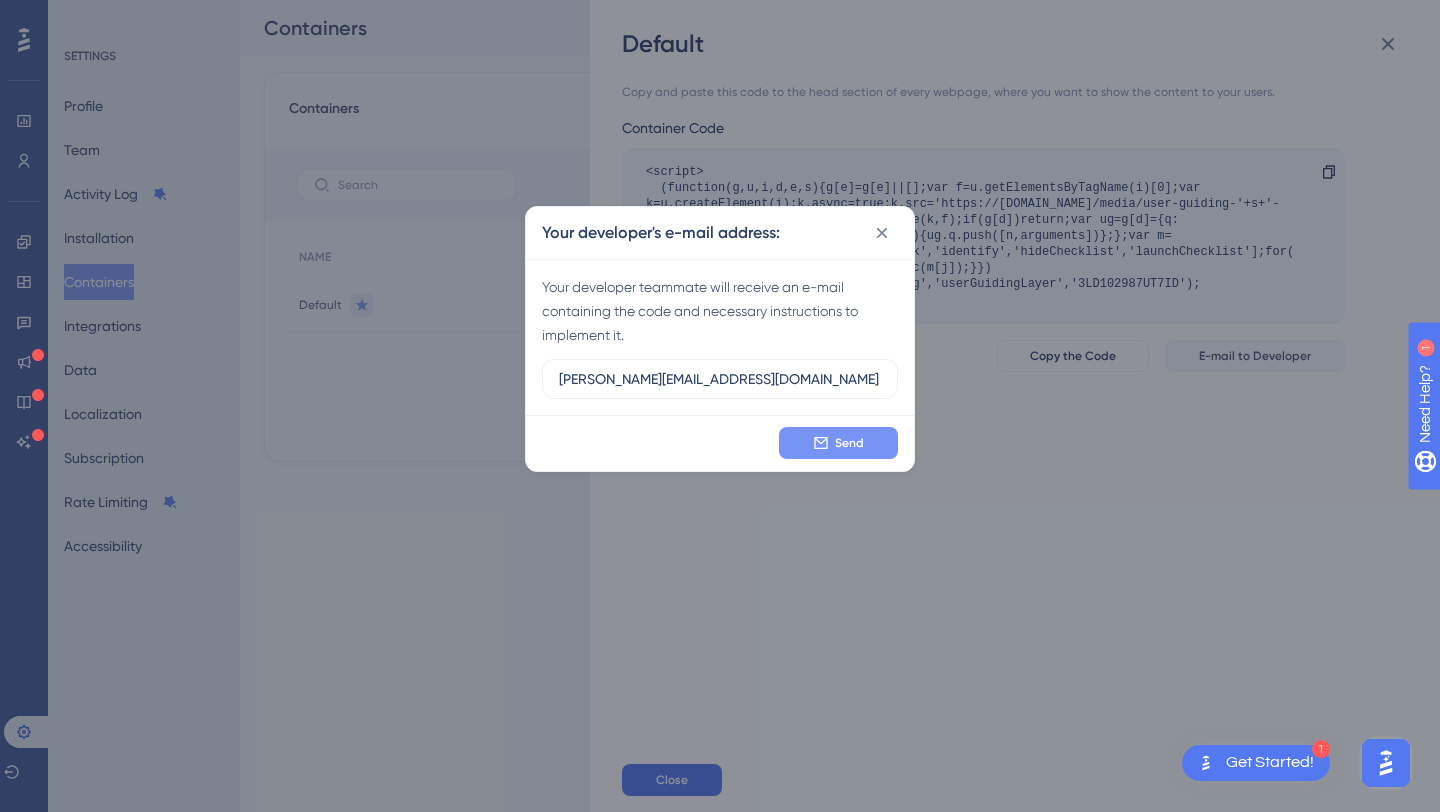type on "[PERSON_NAME][EMAIL_ADDRESS][DOMAIN_NAME]" 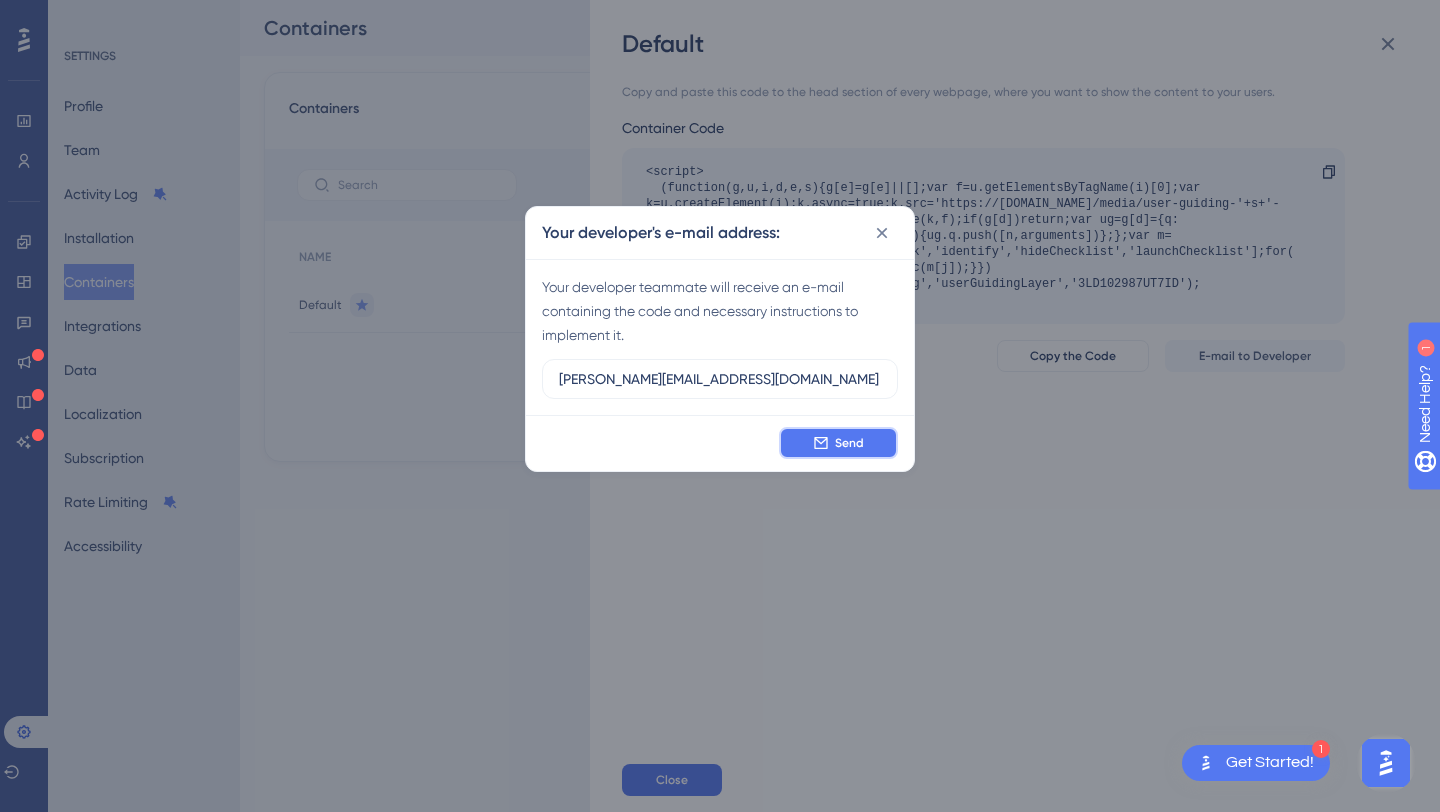 click on "Send" at bounding box center [849, 443] 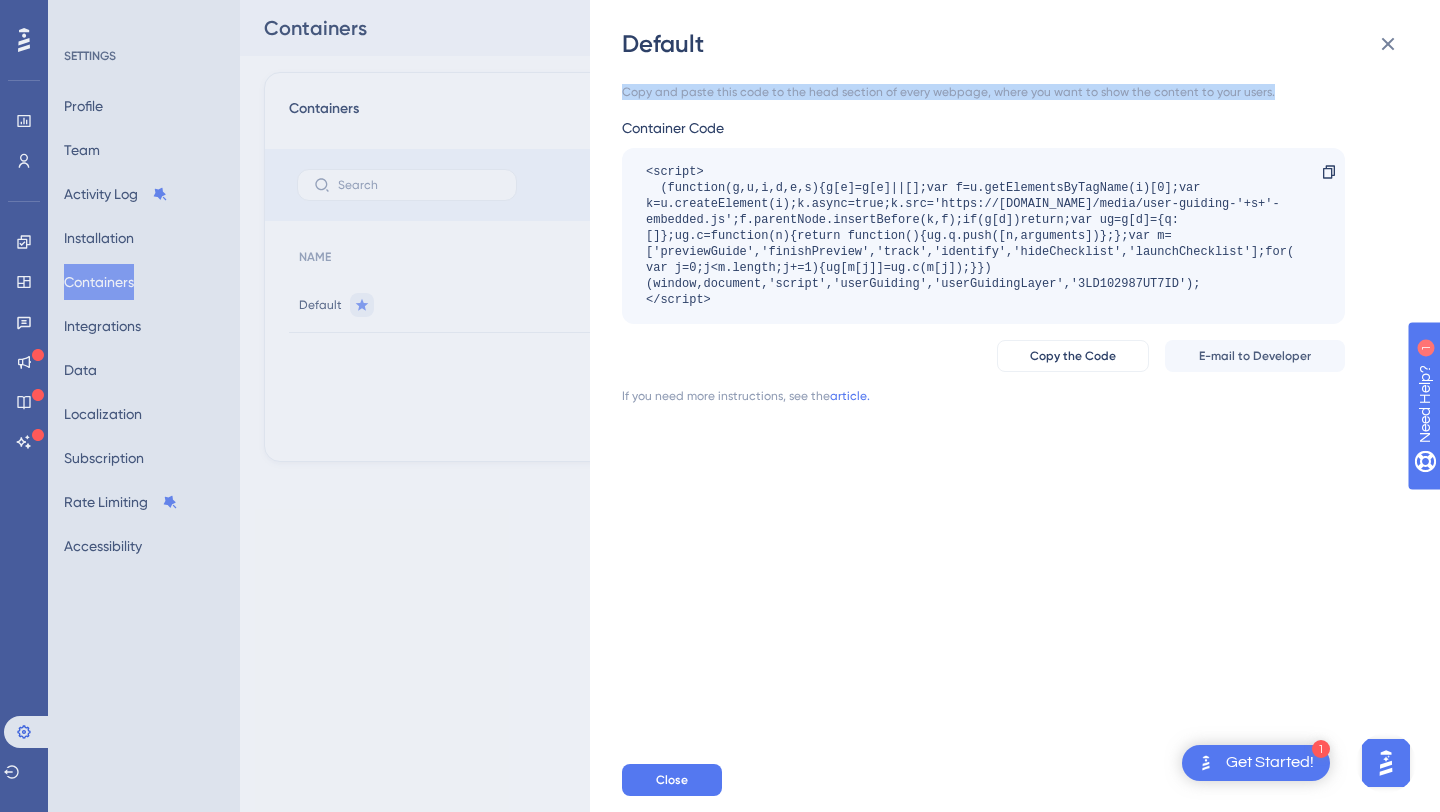 drag, startPoint x: 623, startPoint y: 90, endPoint x: 1274, endPoint y: 93, distance: 651.0069 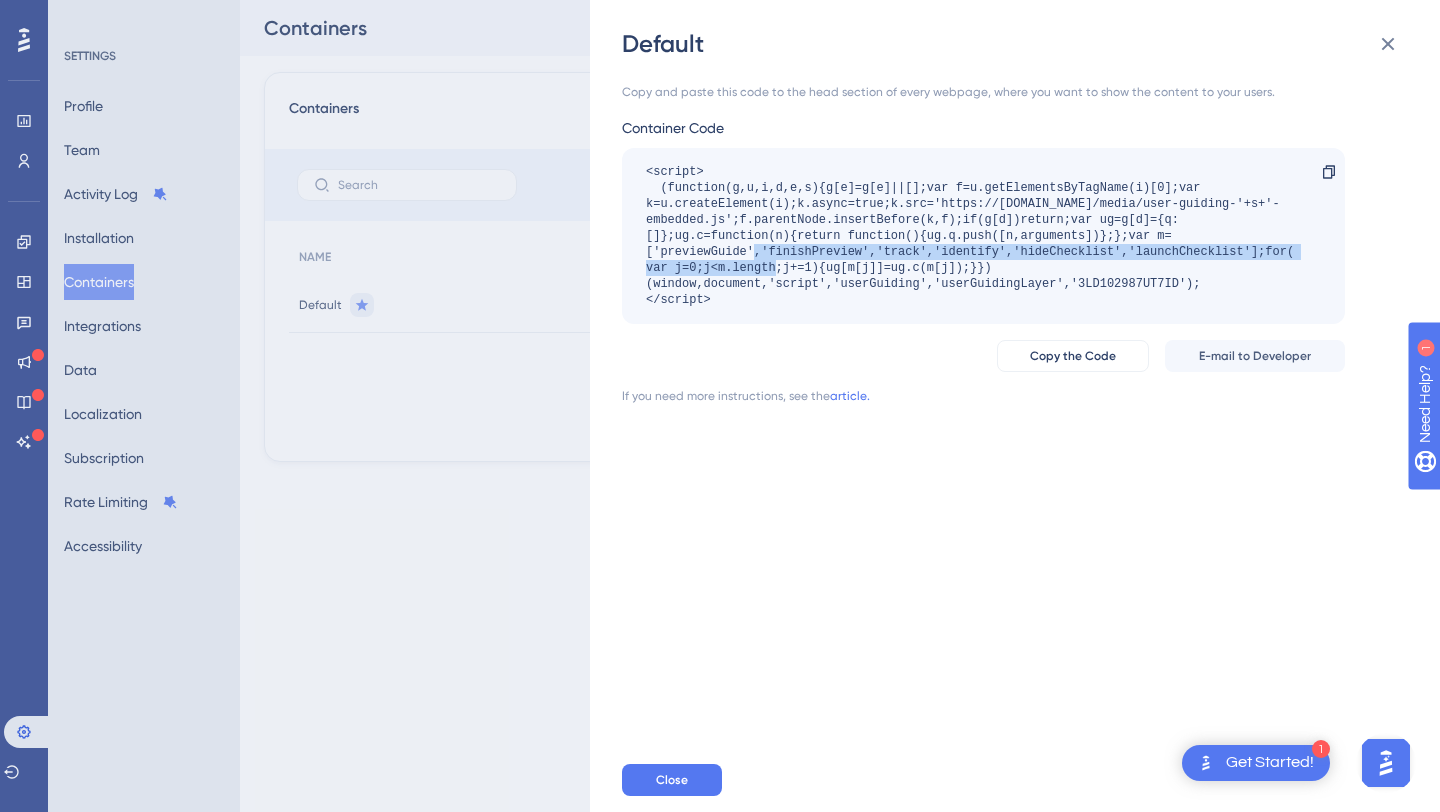 drag, startPoint x: 694, startPoint y: 252, endPoint x: 710, endPoint y: 268, distance: 22.627417 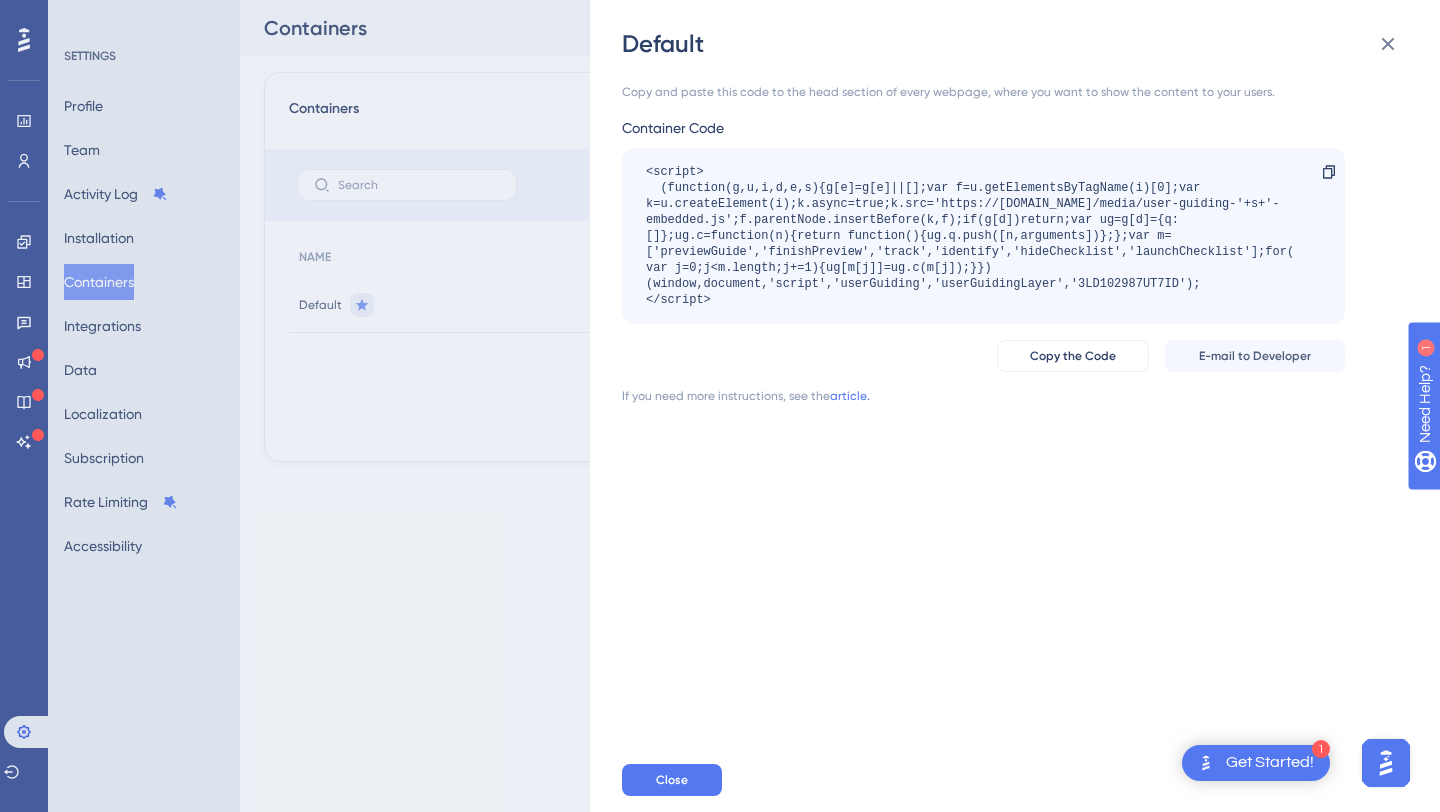 click on "<script>
(function(g,u,i,d,e,s){g[e]=g[e]||[];var f=u.getElementsByTagName(i)[0];var k=u.createElement(i);k.async=true;k.src='https://[DOMAIN_NAME]/media/user-guiding-'+s+'-embedded.js';f.parentNode.insertBefore(k,f);if(g[d])return;var ug=g[d]={q:[]};ug.c=function(n){return function(){ug.q.push([n,arguments])};};var m=['previewGuide','finishPreview','track','identify','hideChecklist','launchChecklist'];for(var j=0;j<m.length;j+=1){ug[m[j]]=ug.c(m[j]);}})(window,document,'script','userGuiding','userGuidingLayer','3LD102987UT7ID');
</script>" at bounding box center (973, 236) 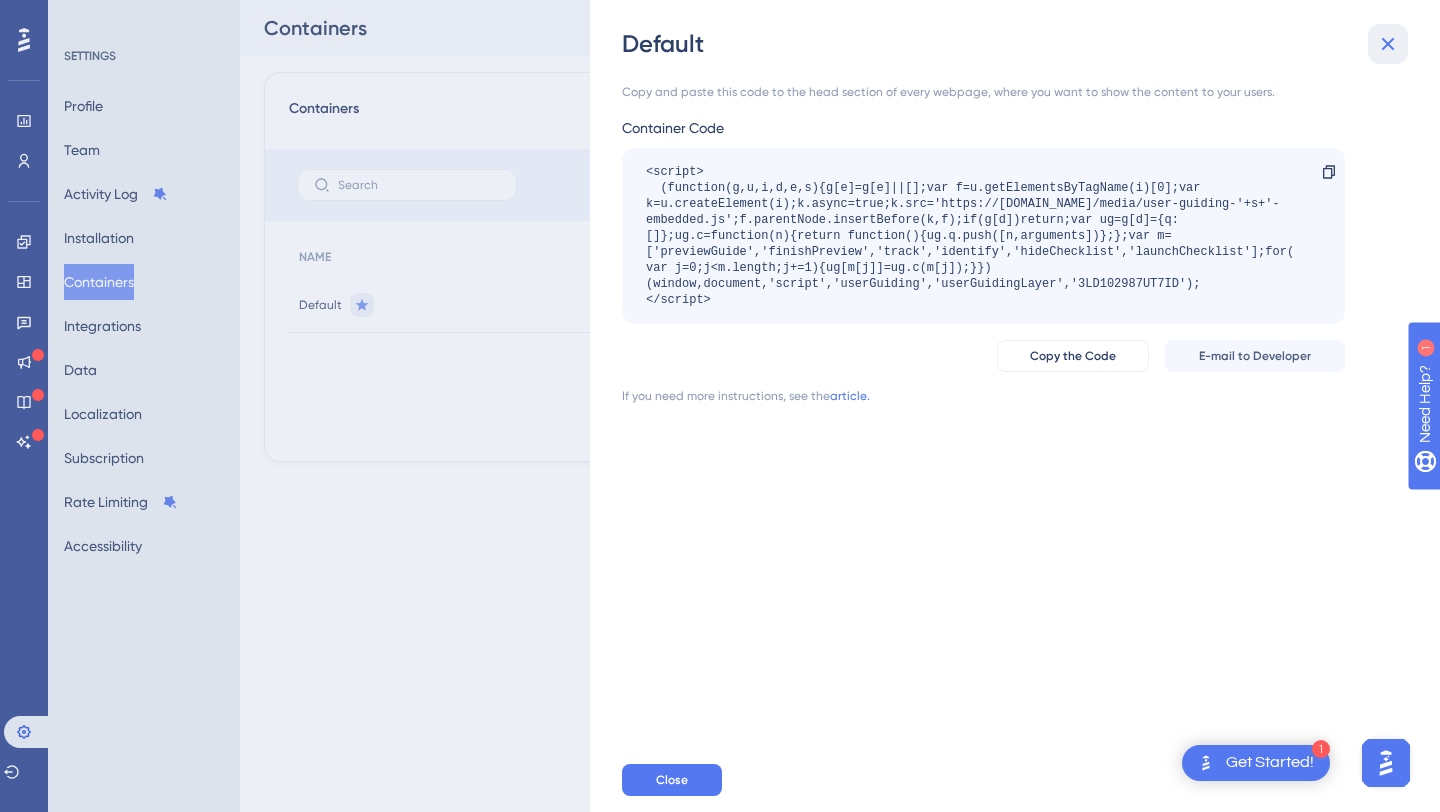 click 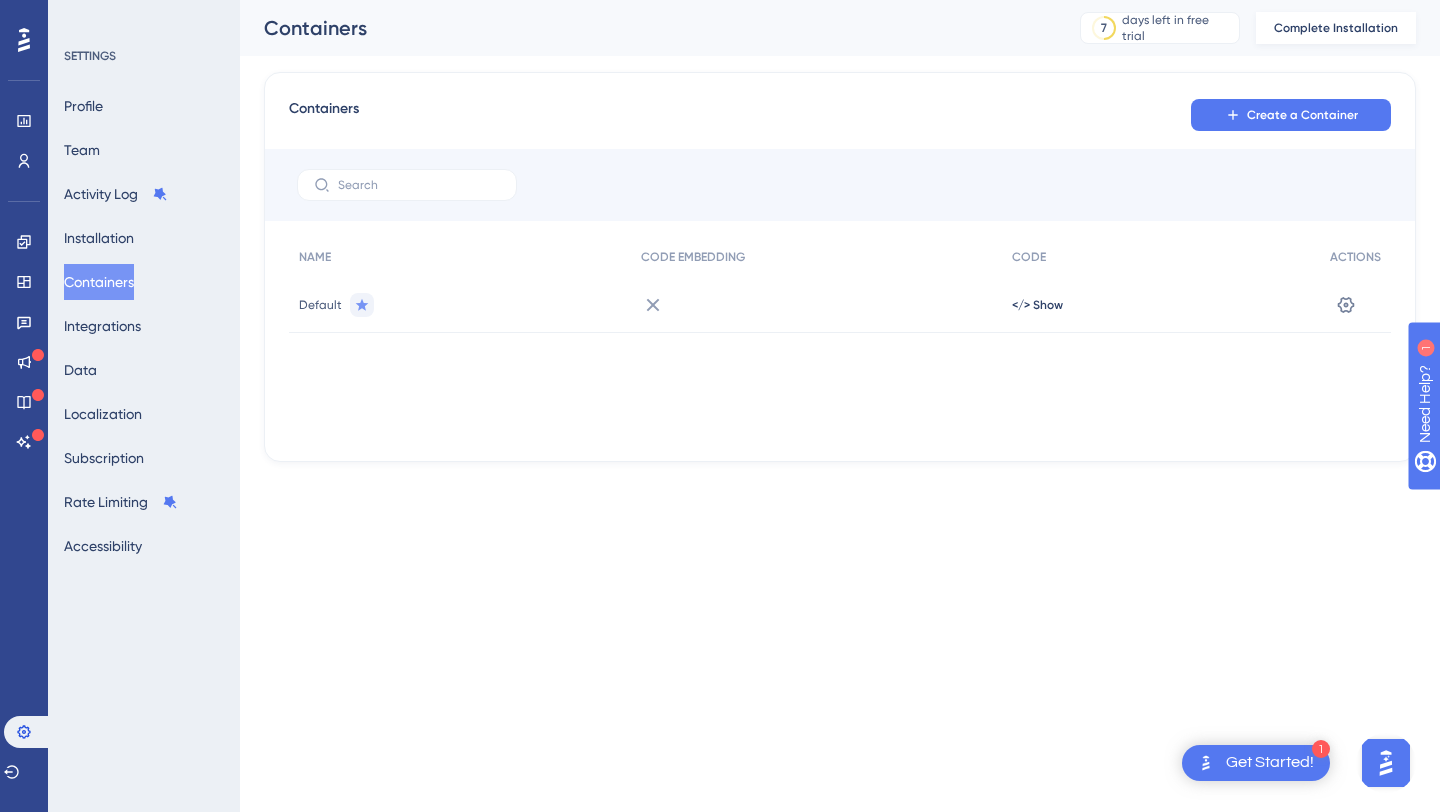 click on "Complete Installation" at bounding box center [1336, 28] 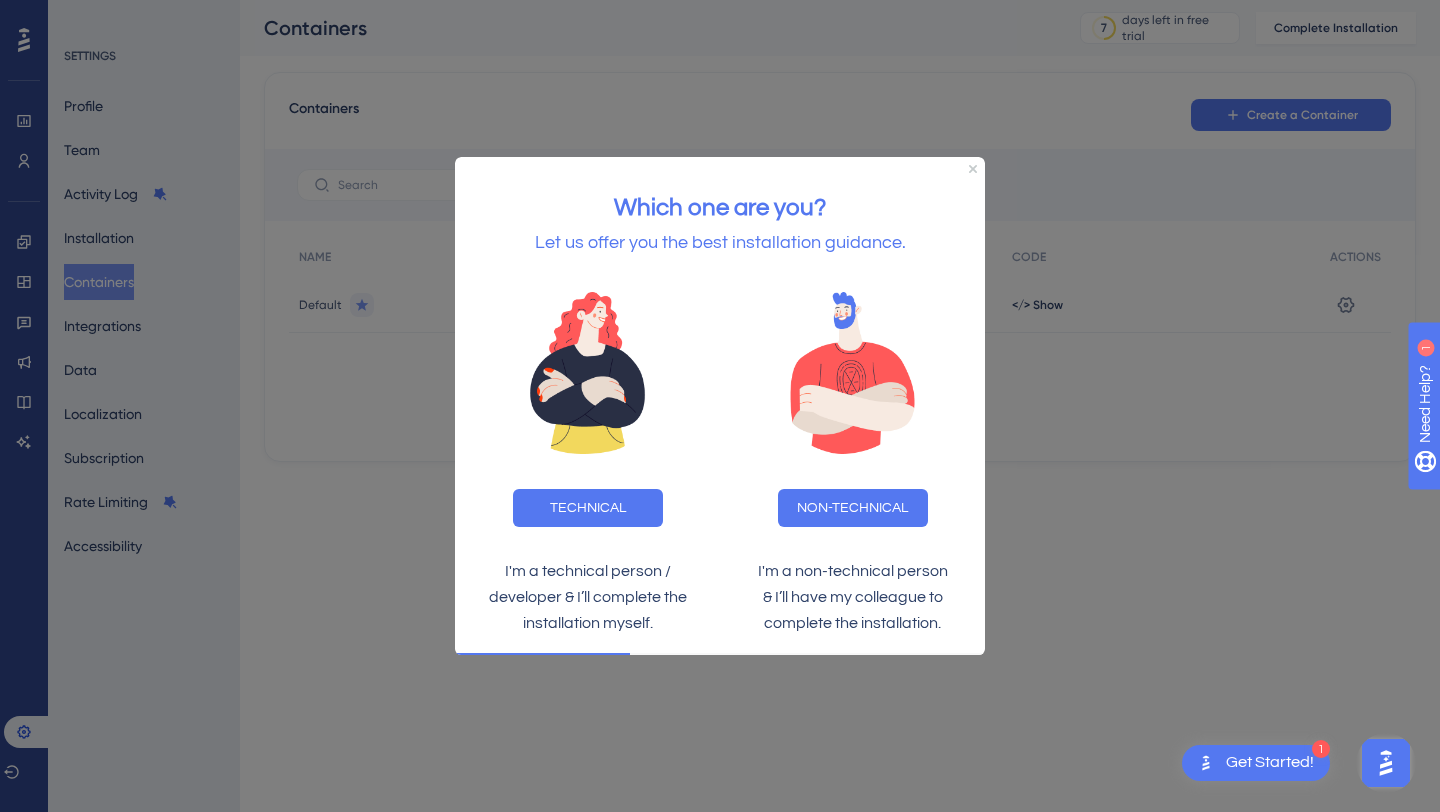 scroll, scrollTop: 0, scrollLeft: 0, axis: both 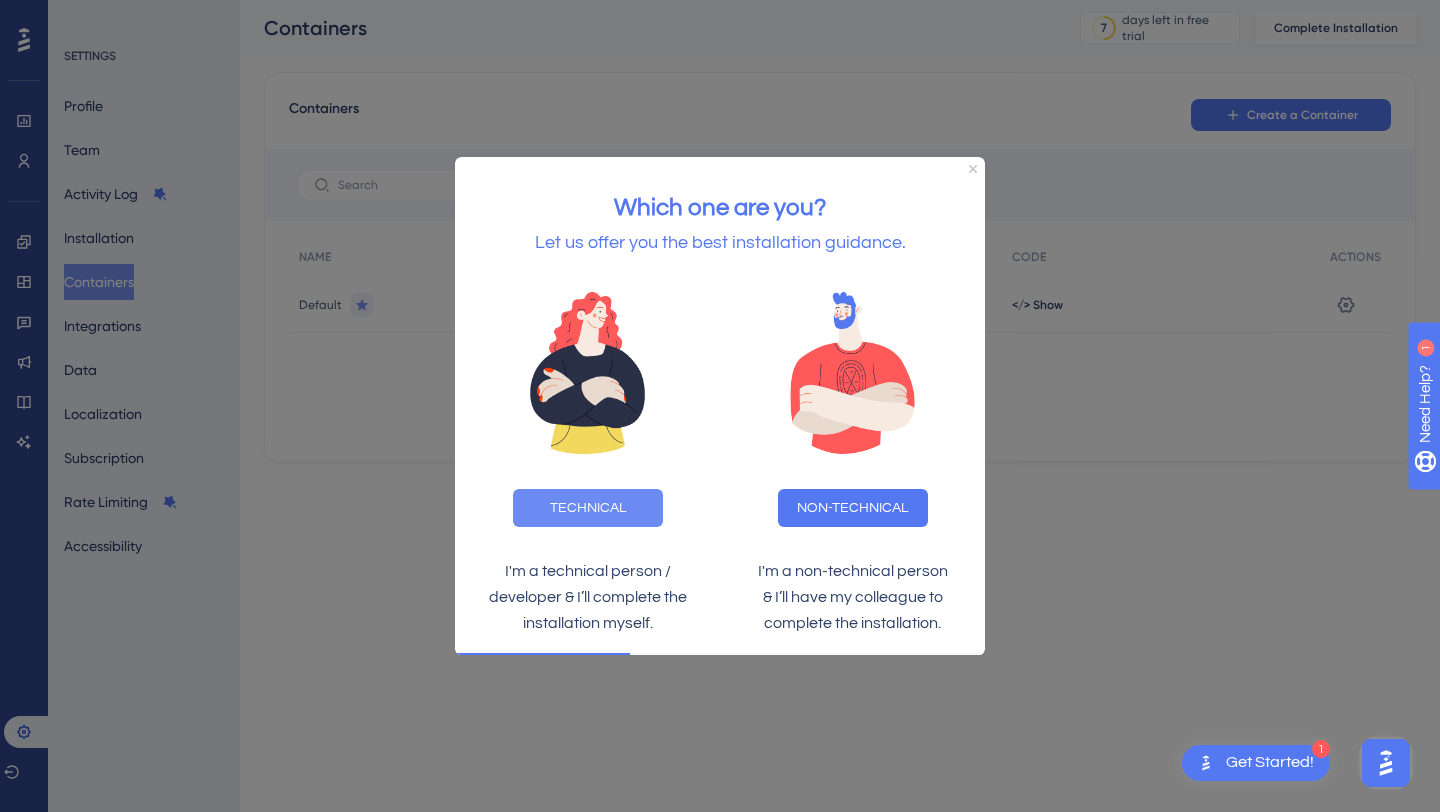 click on "TECHNICAL" at bounding box center (588, 507) 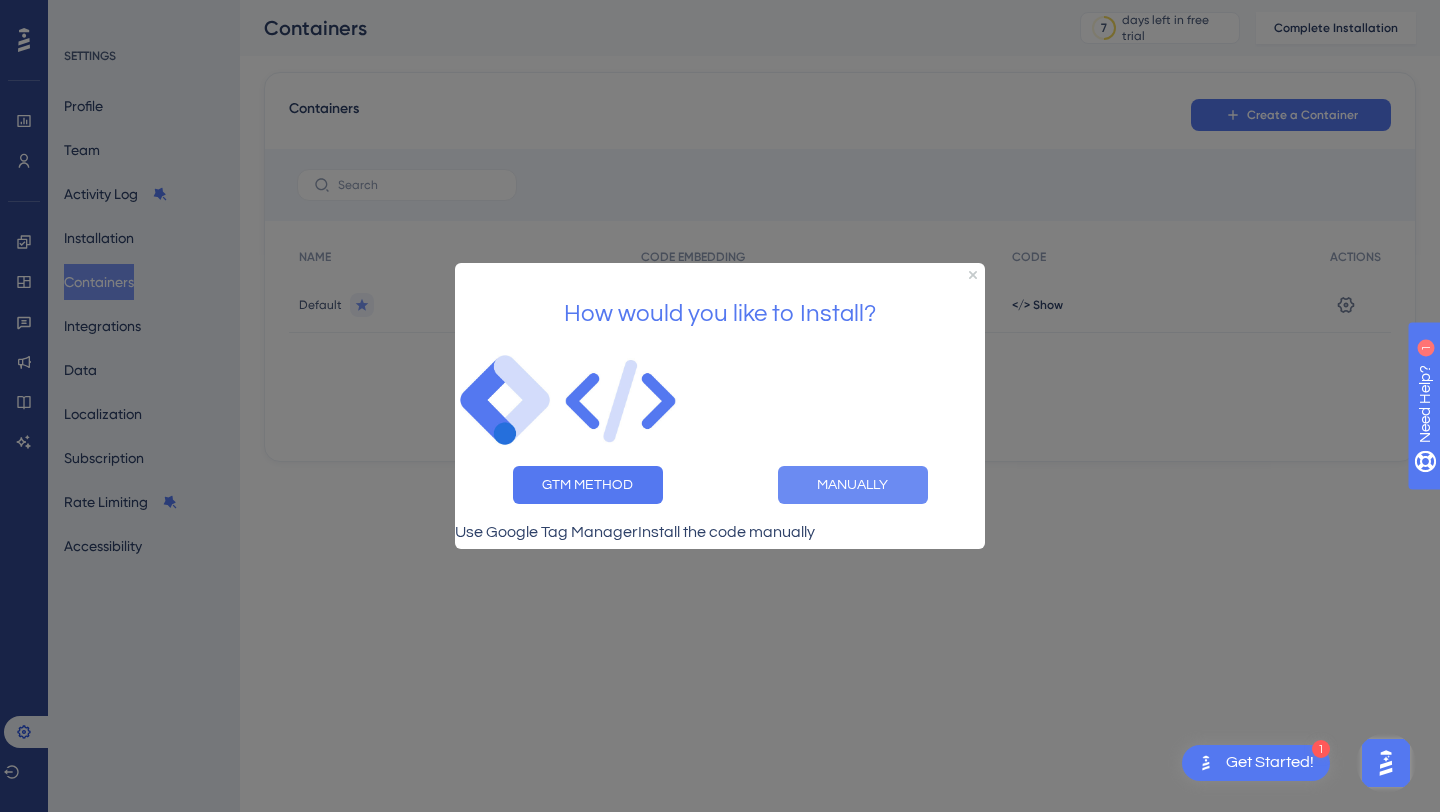 click on "MANUALLY" at bounding box center (853, 485) 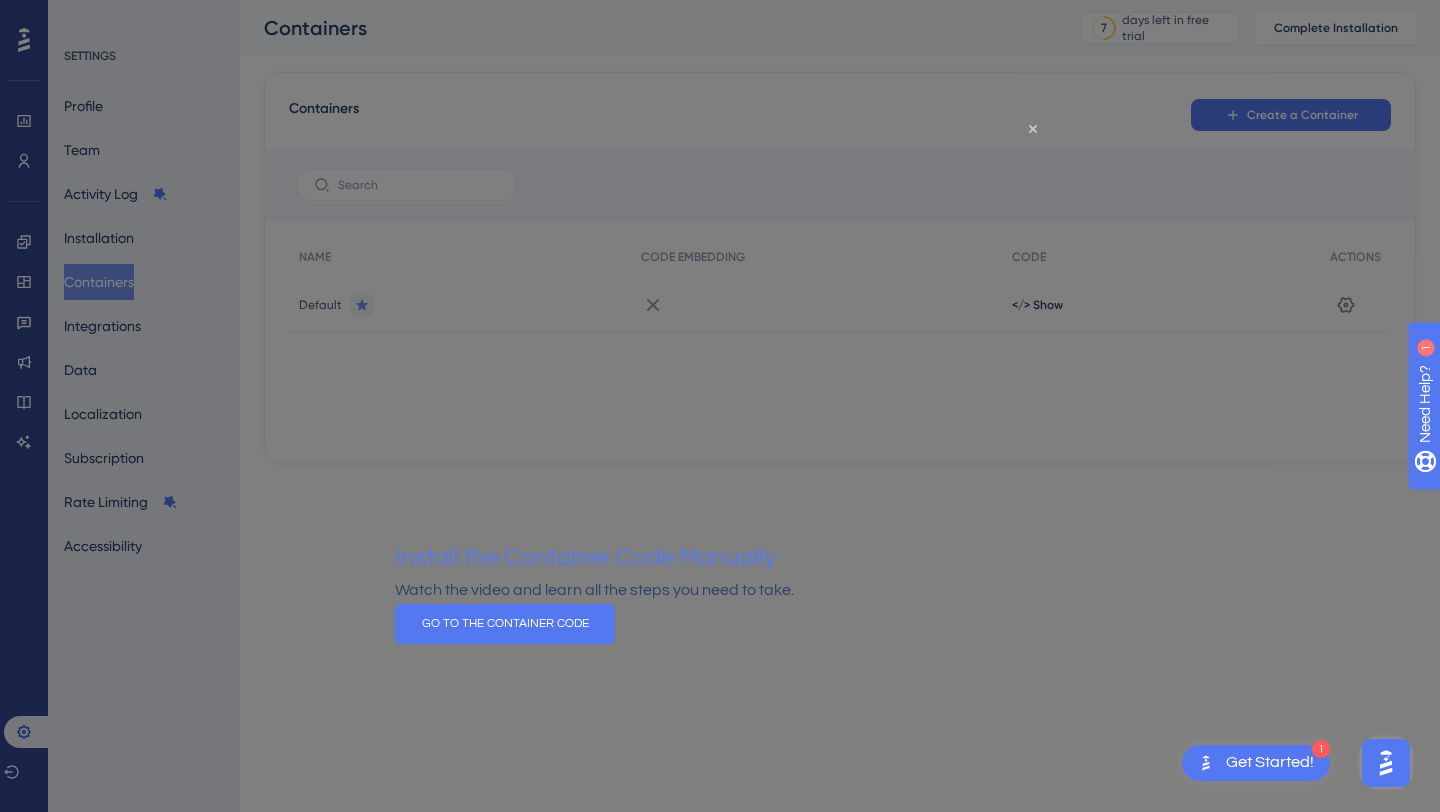 scroll, scrollTop: 0, scrollLeft: 0, axis: both 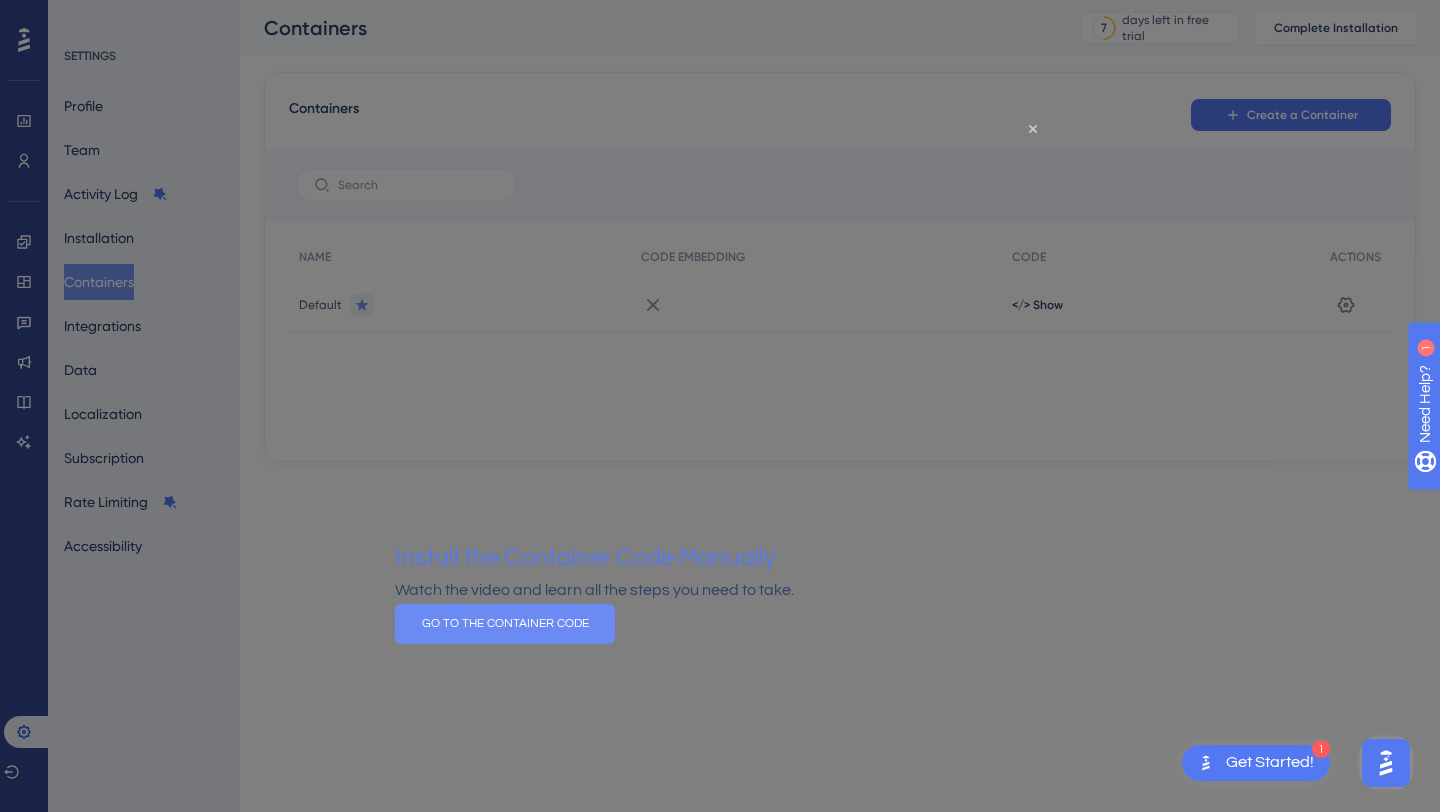 click on "GO TO THE CONTAINER CODE" at bounding box center [505, 624] 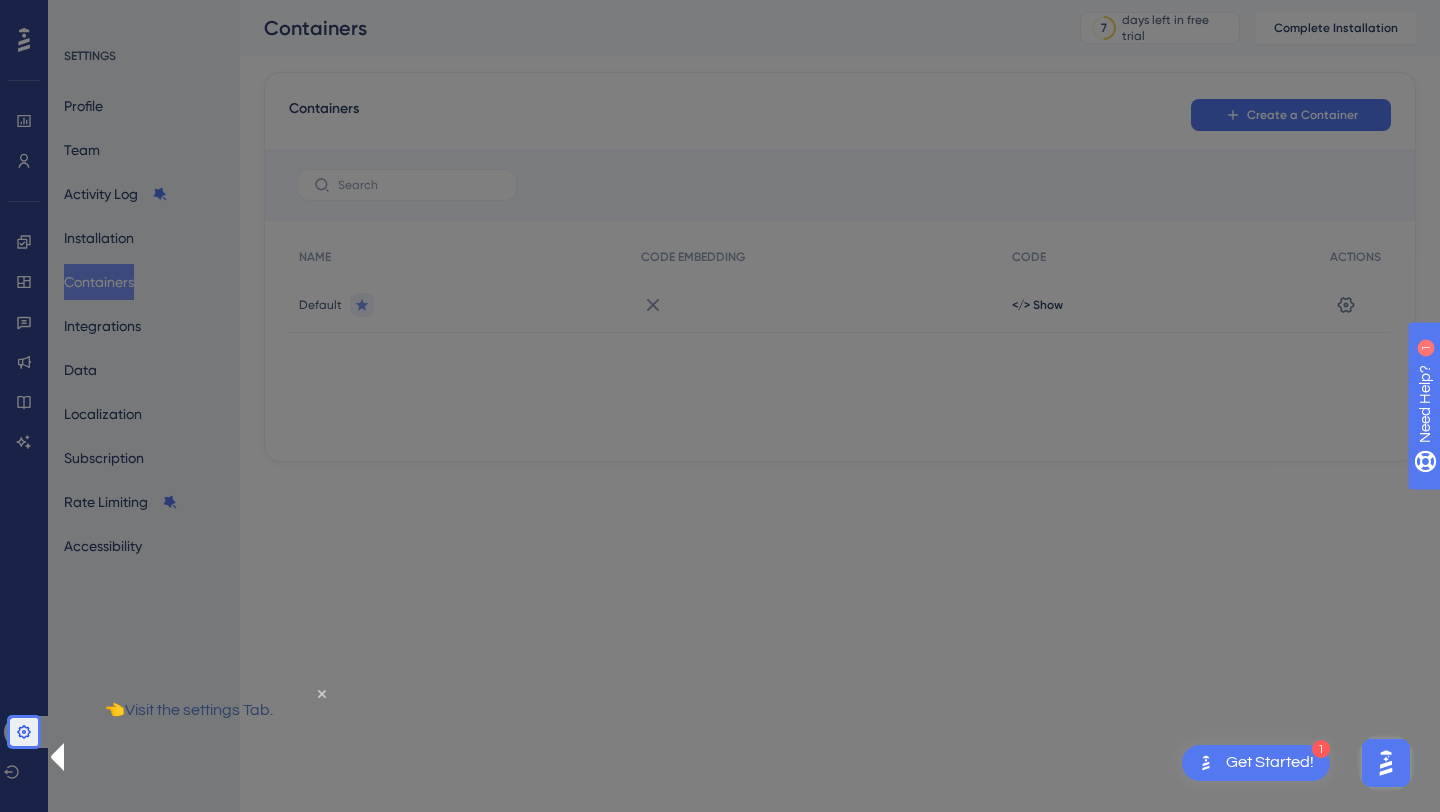 click at bounding box center (739, 406) 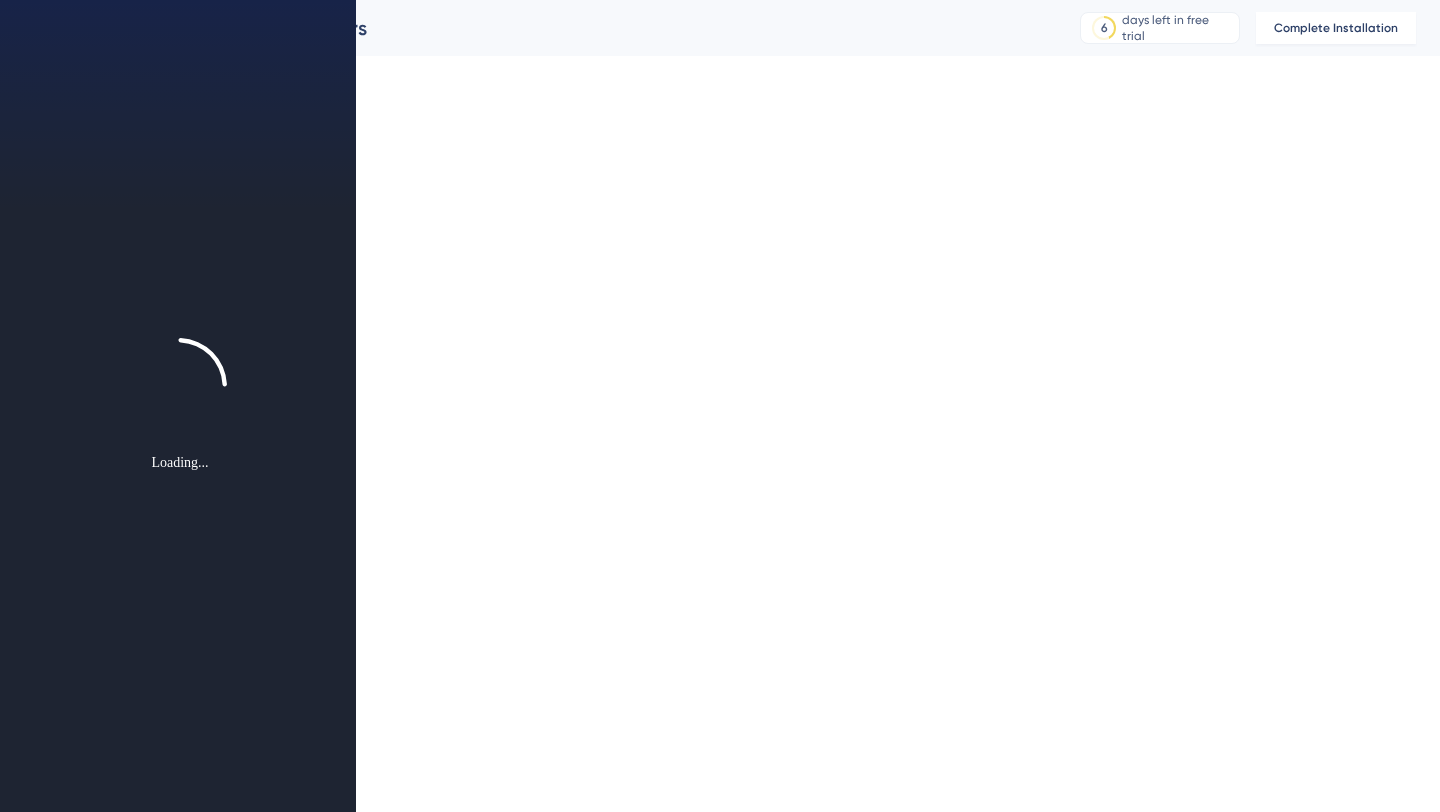 scroll, scrollTop: 0, scrollLeft: 0, axis: both 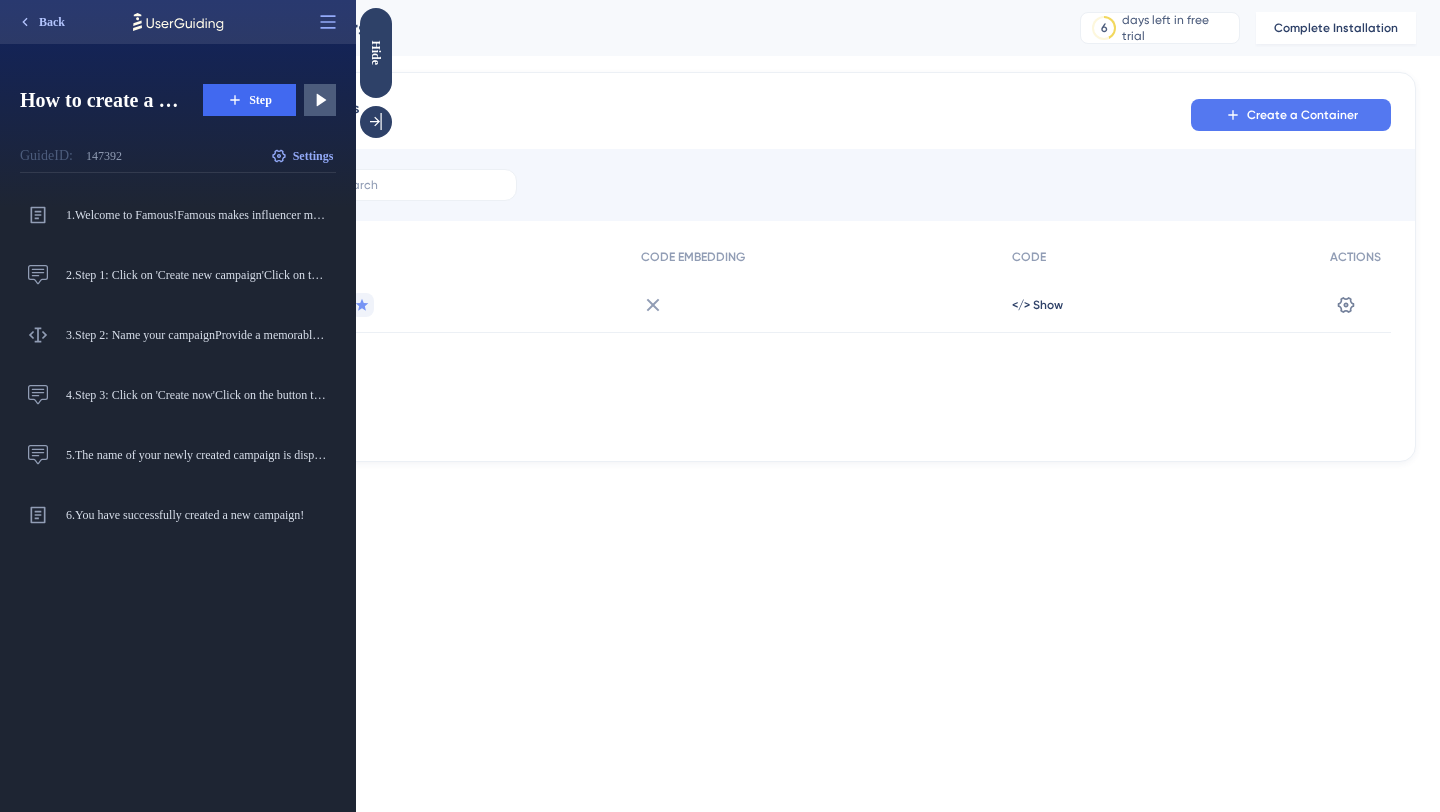 click on "Back" at bounding box center [52, 22] 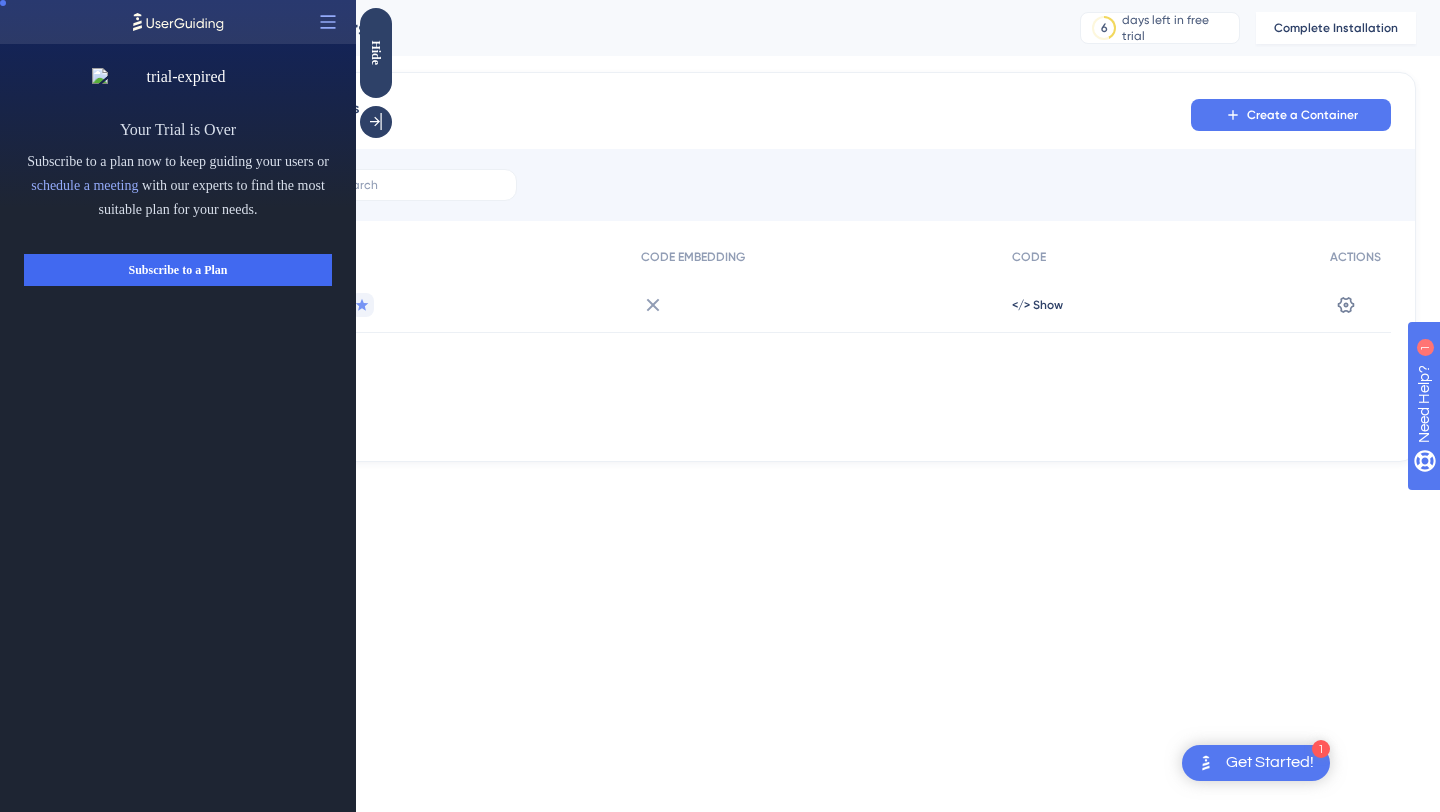 scroll, scrollTop: 0, scrollLeft: 0, axis: both 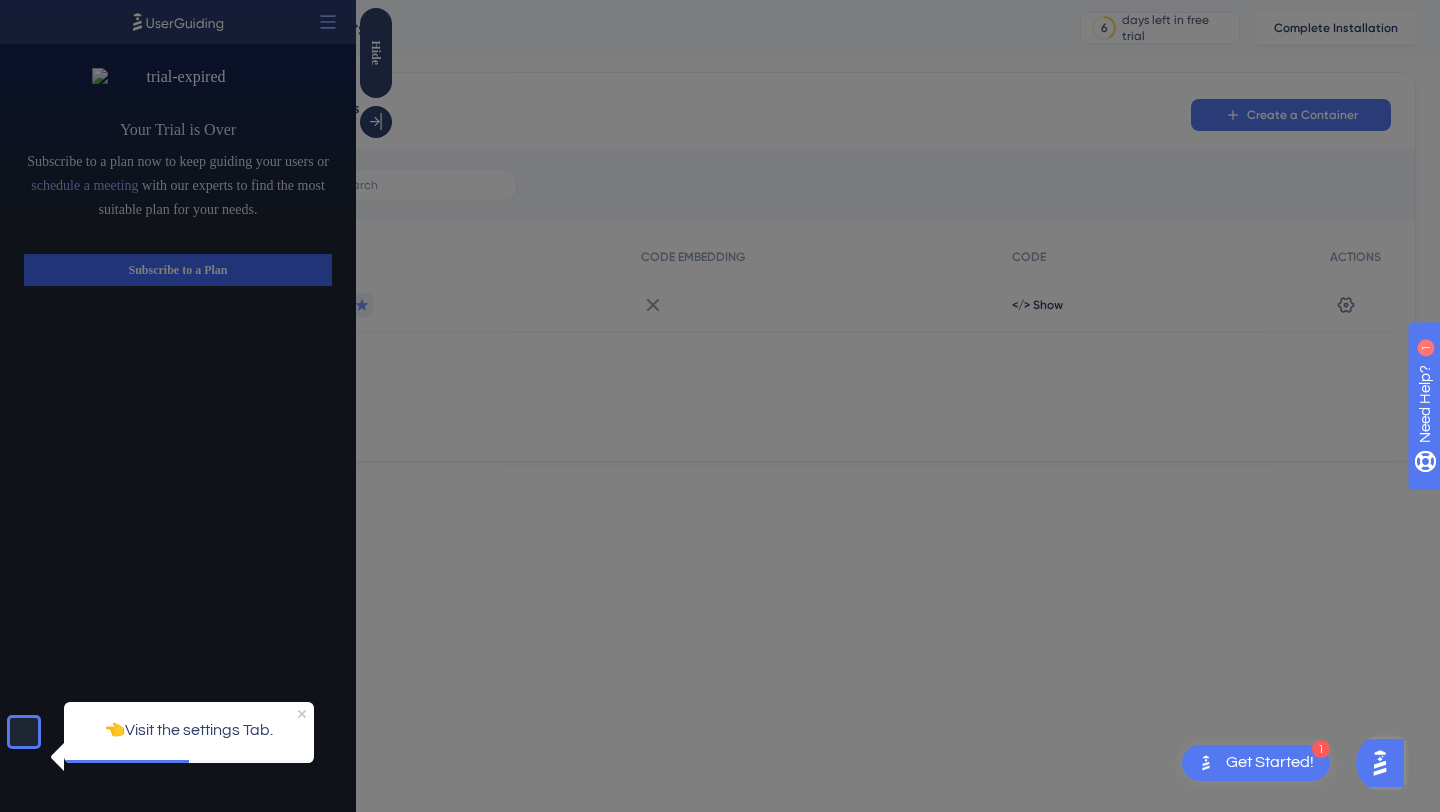 click at bounding box center (739, 406) 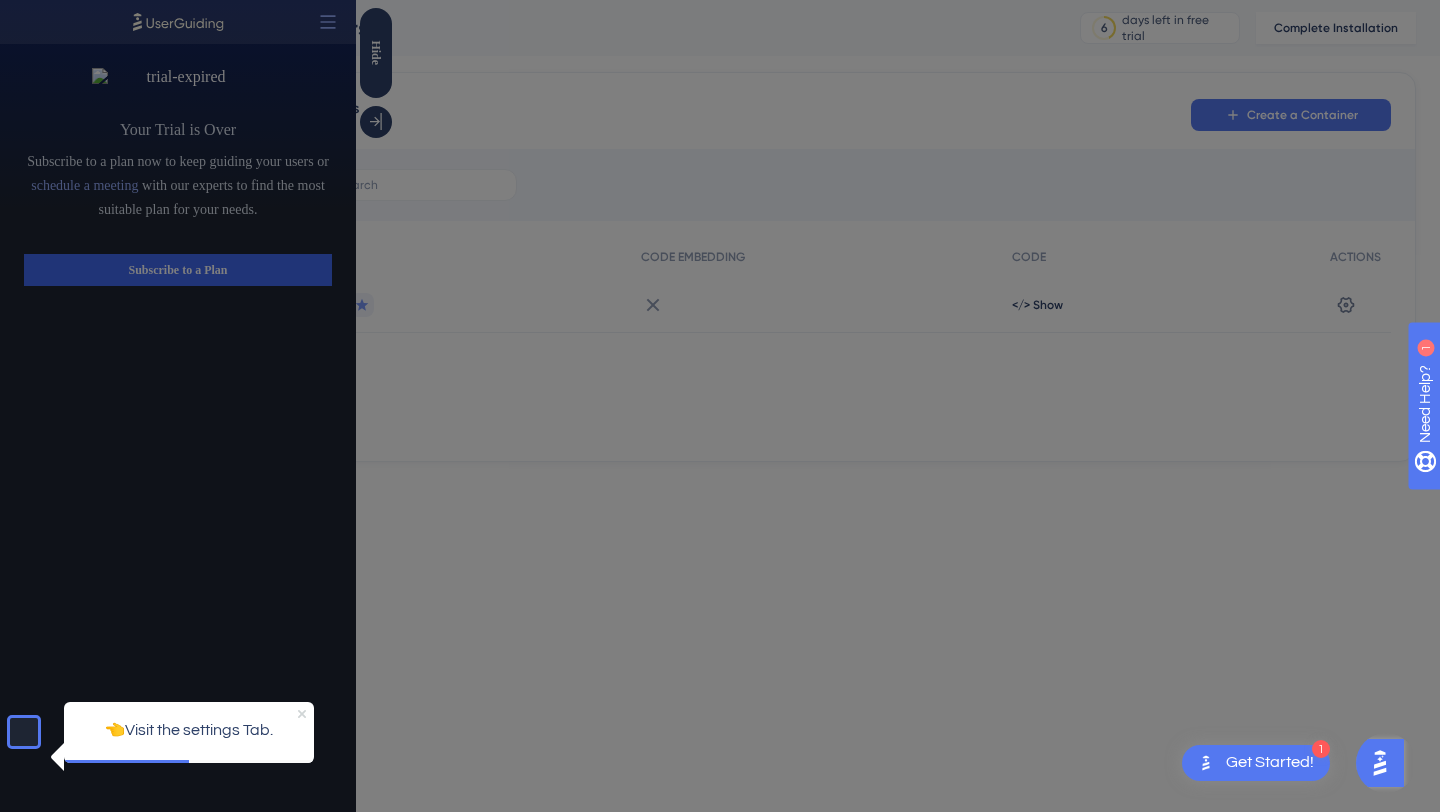 click 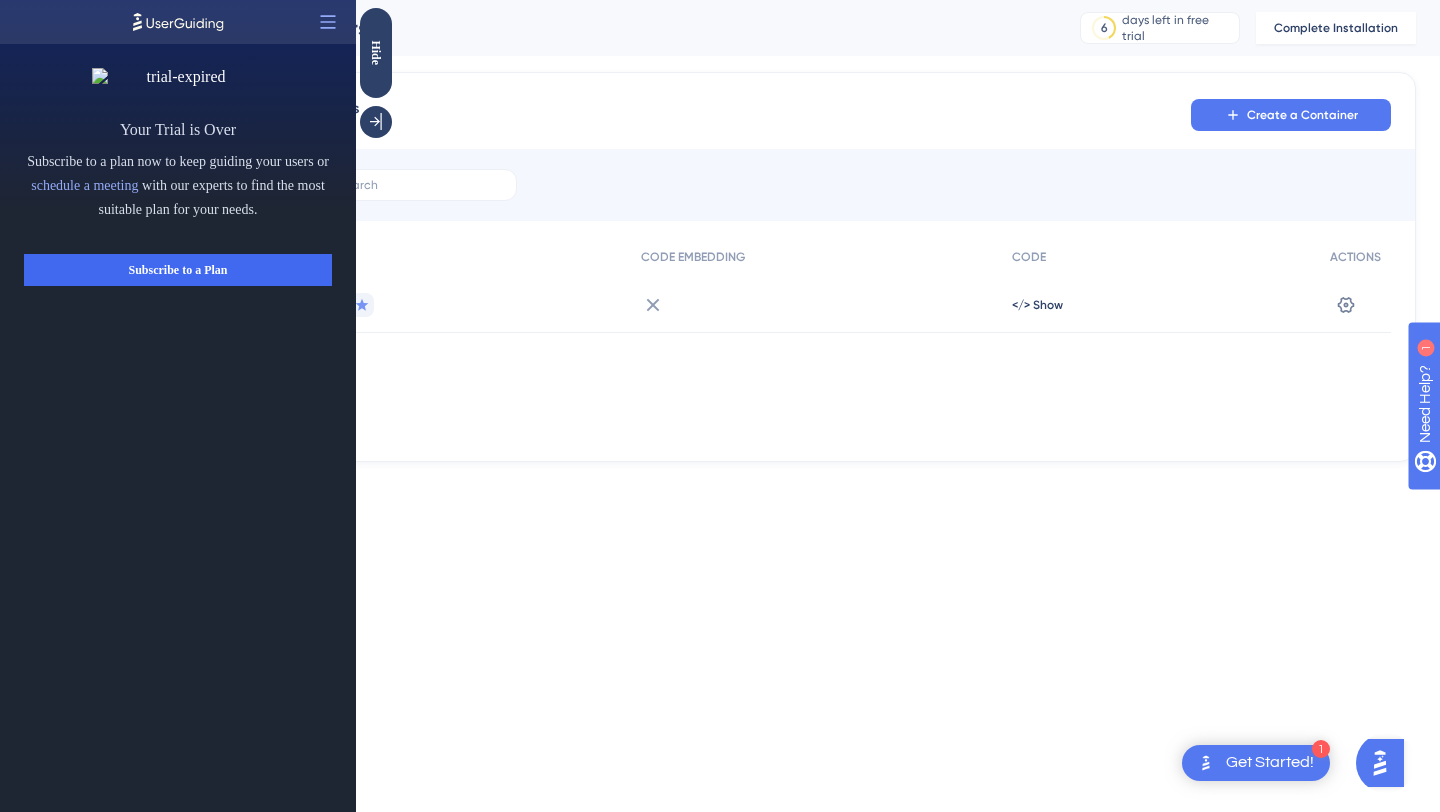 click on "Your Trial is Over Subscribe to a plan now to keep guiding your users or   schedule a meeting   with our experts to find the most suitable plan for your needs. Subscribe to a Plan" at bounding box center (178, 406) 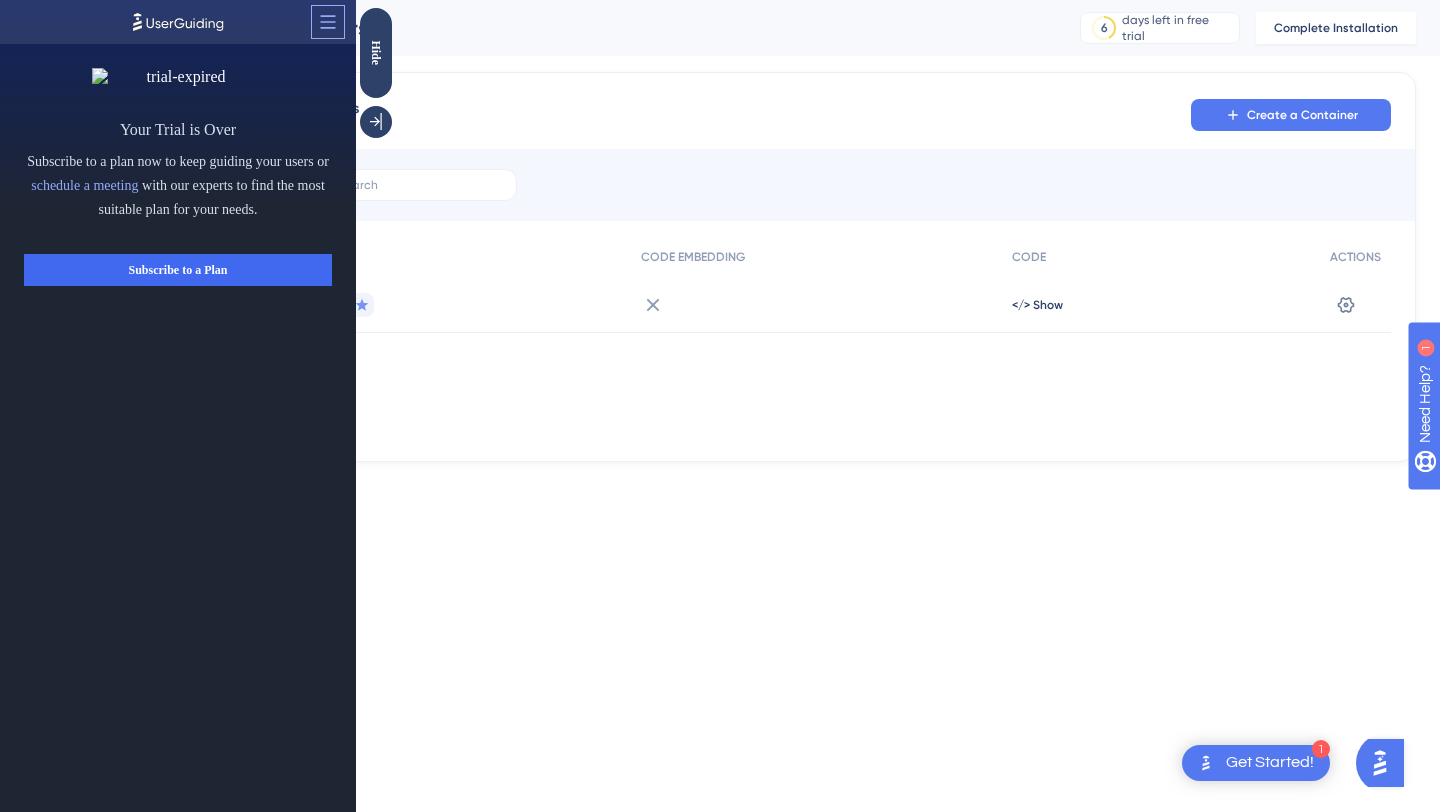 click 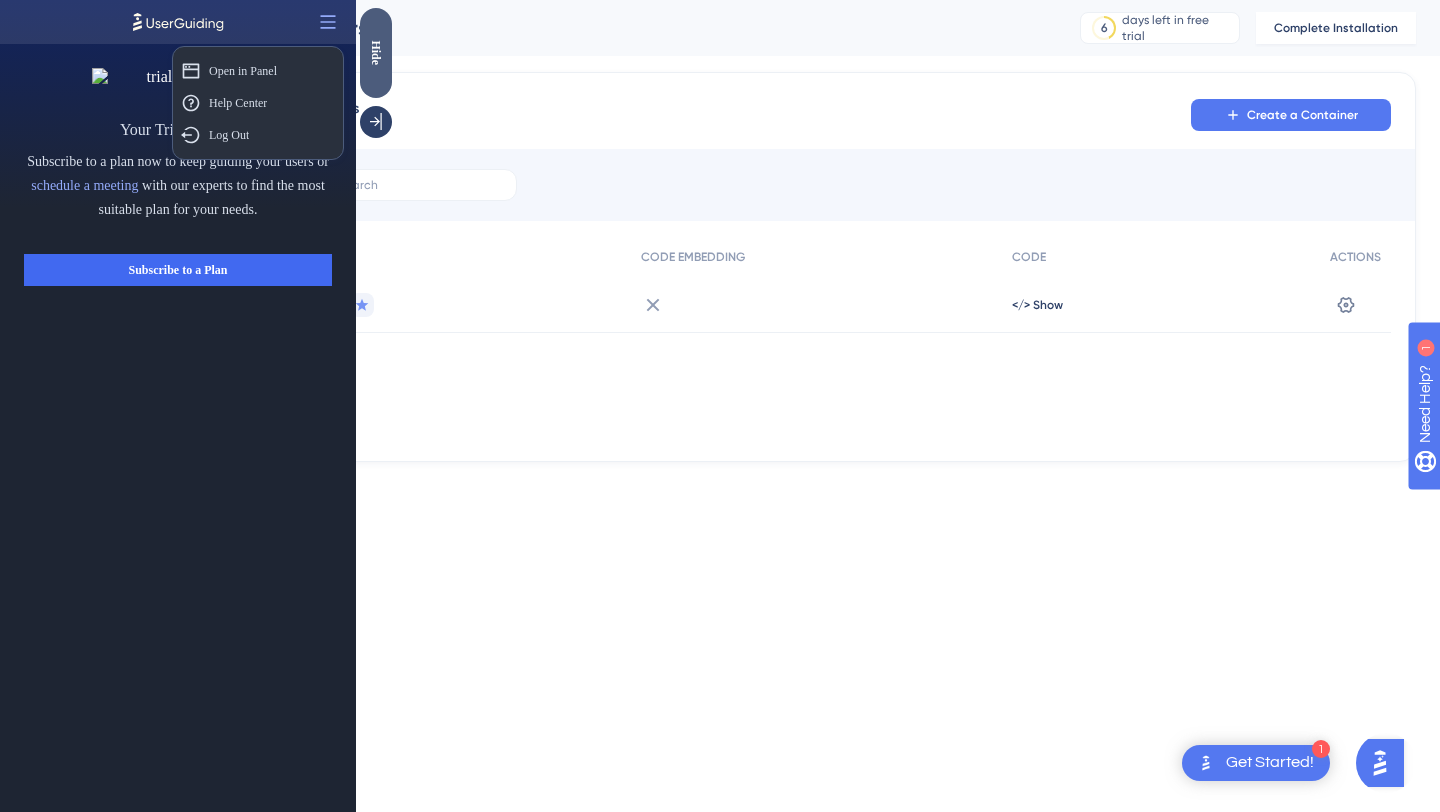 click on "Hide" at bounding box center (376, 52) 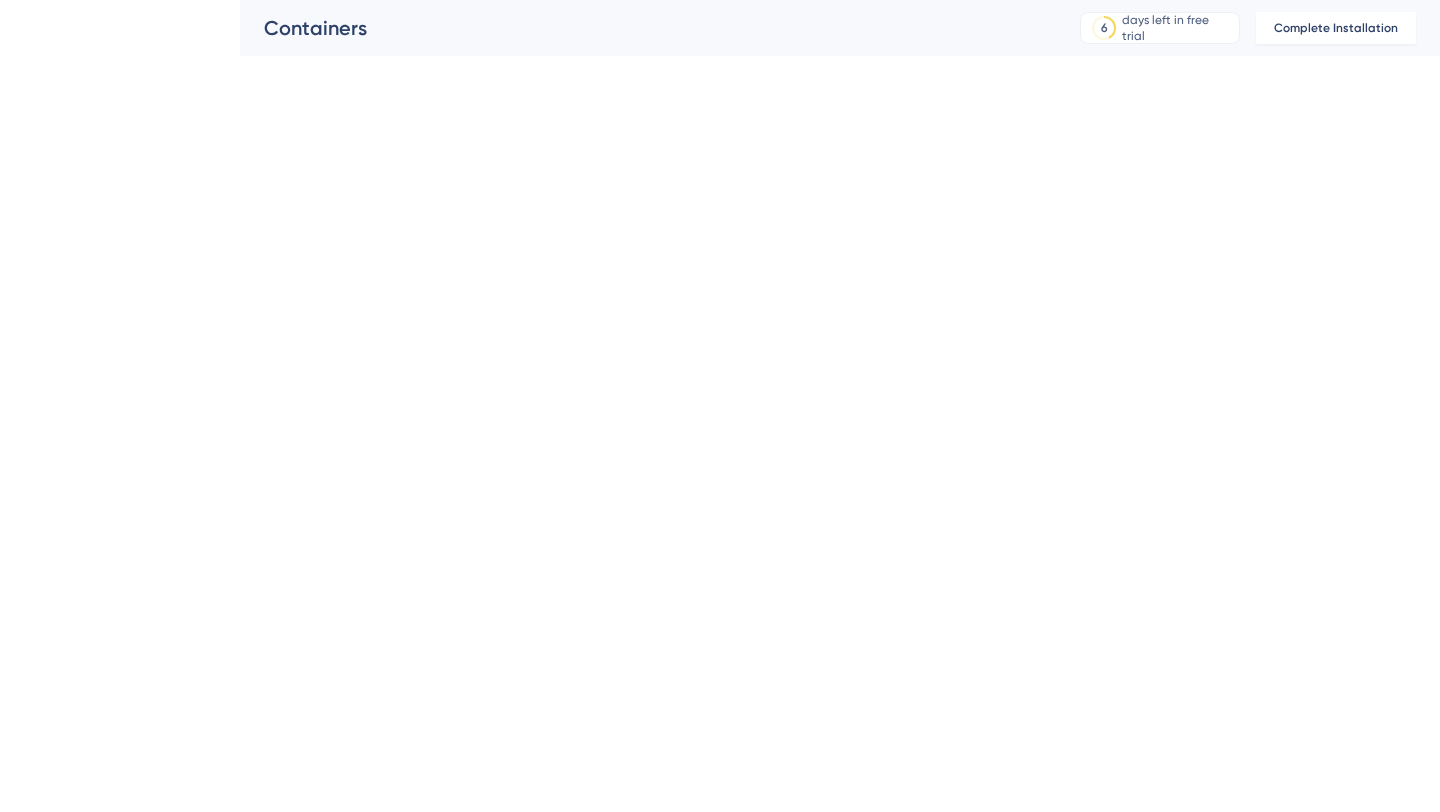 scroll, scrollTop: 0, scrollLeft: 0, axis: both 